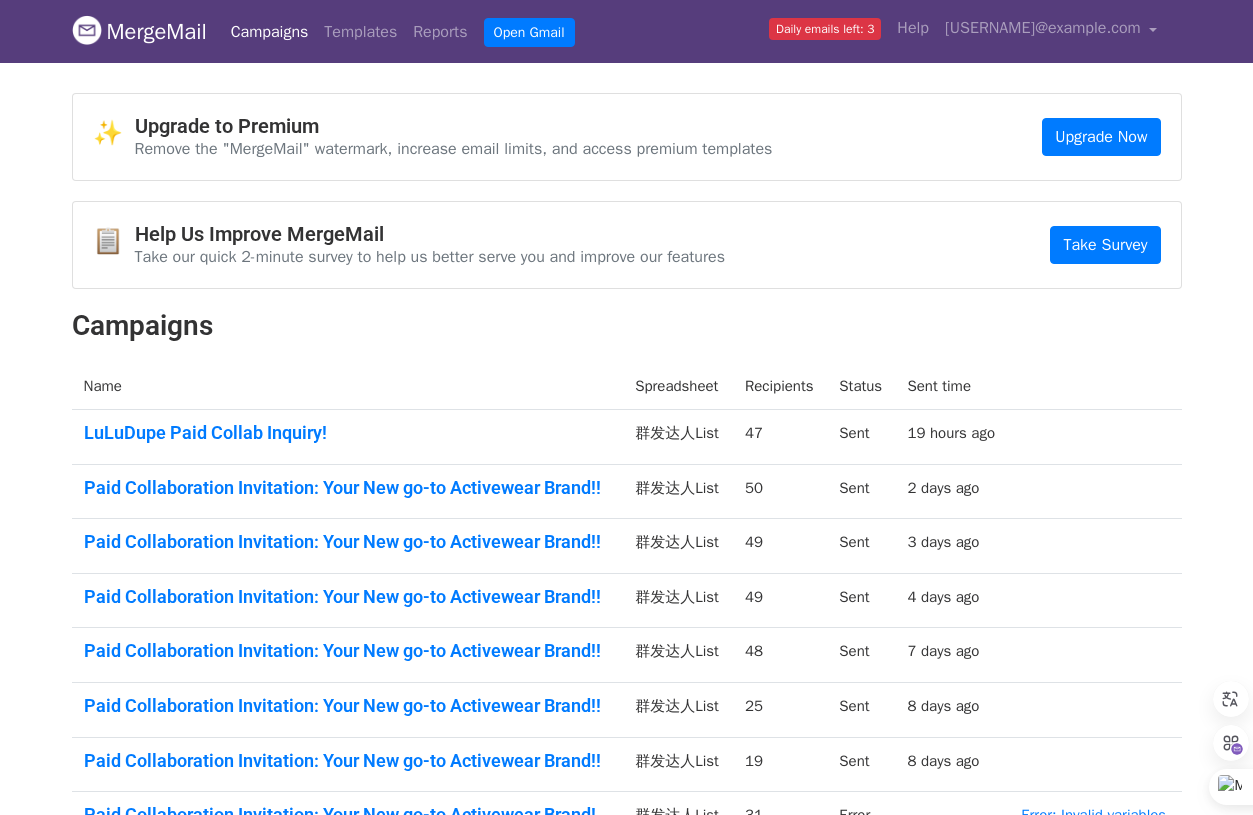 scroll, scrollTop: 0, scrollLeft: 0, axis: both 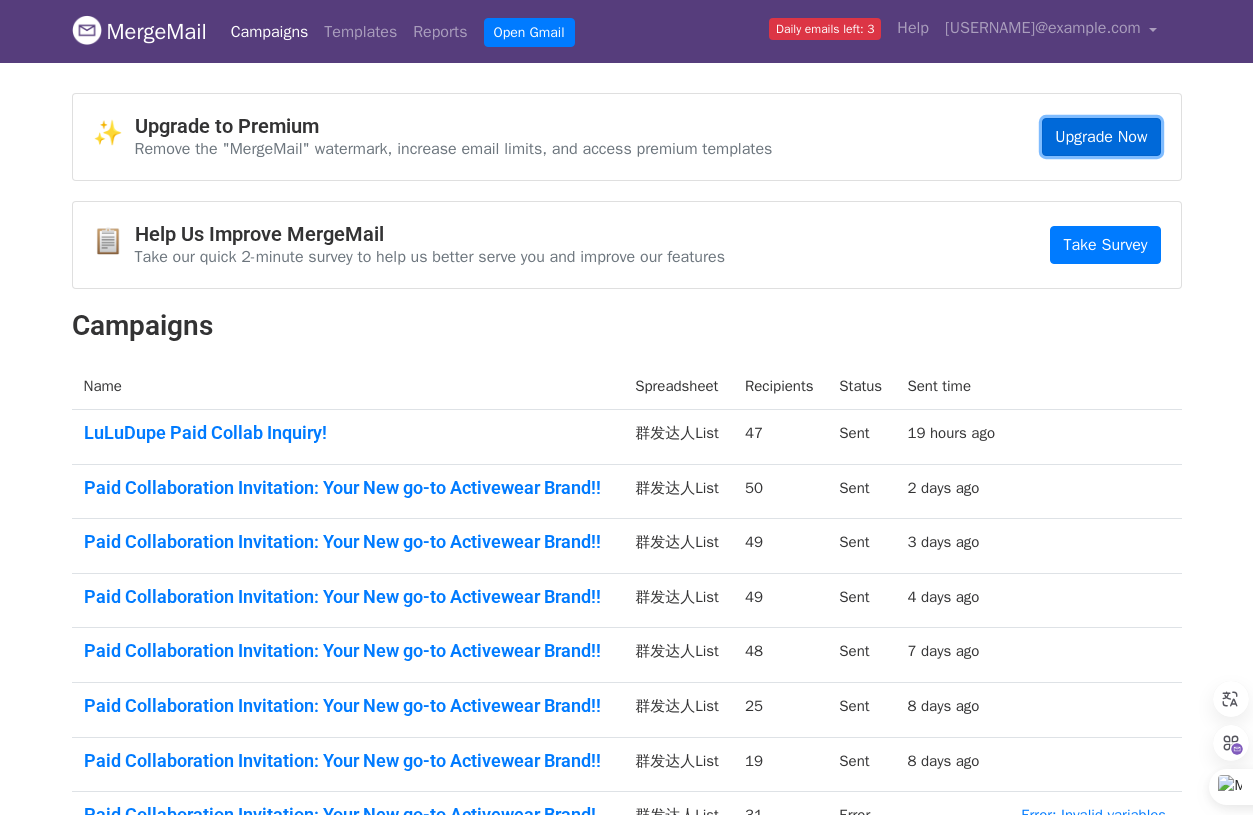 click on "Upgrade Now" at bounding box center (1101, 137) 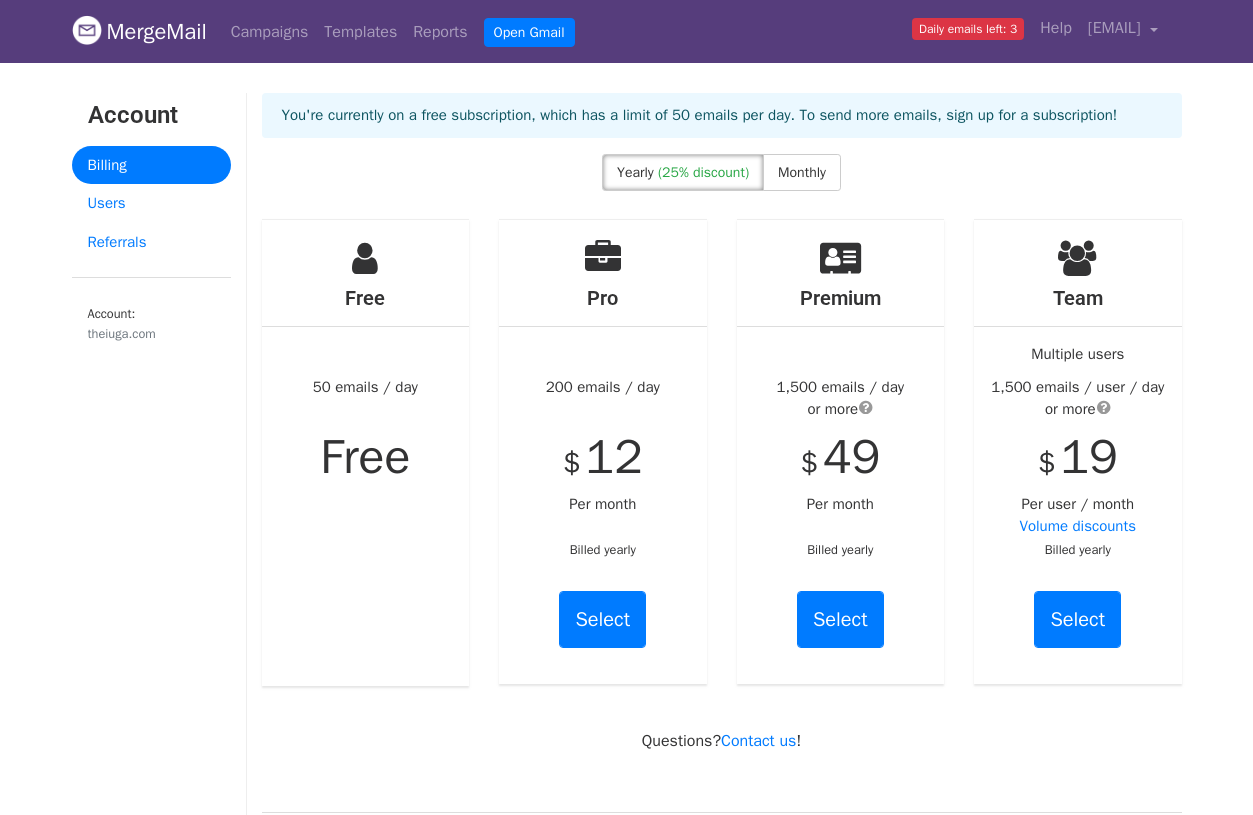 scroll, scrollTop: 0, scrollLeft: 0, axis: both 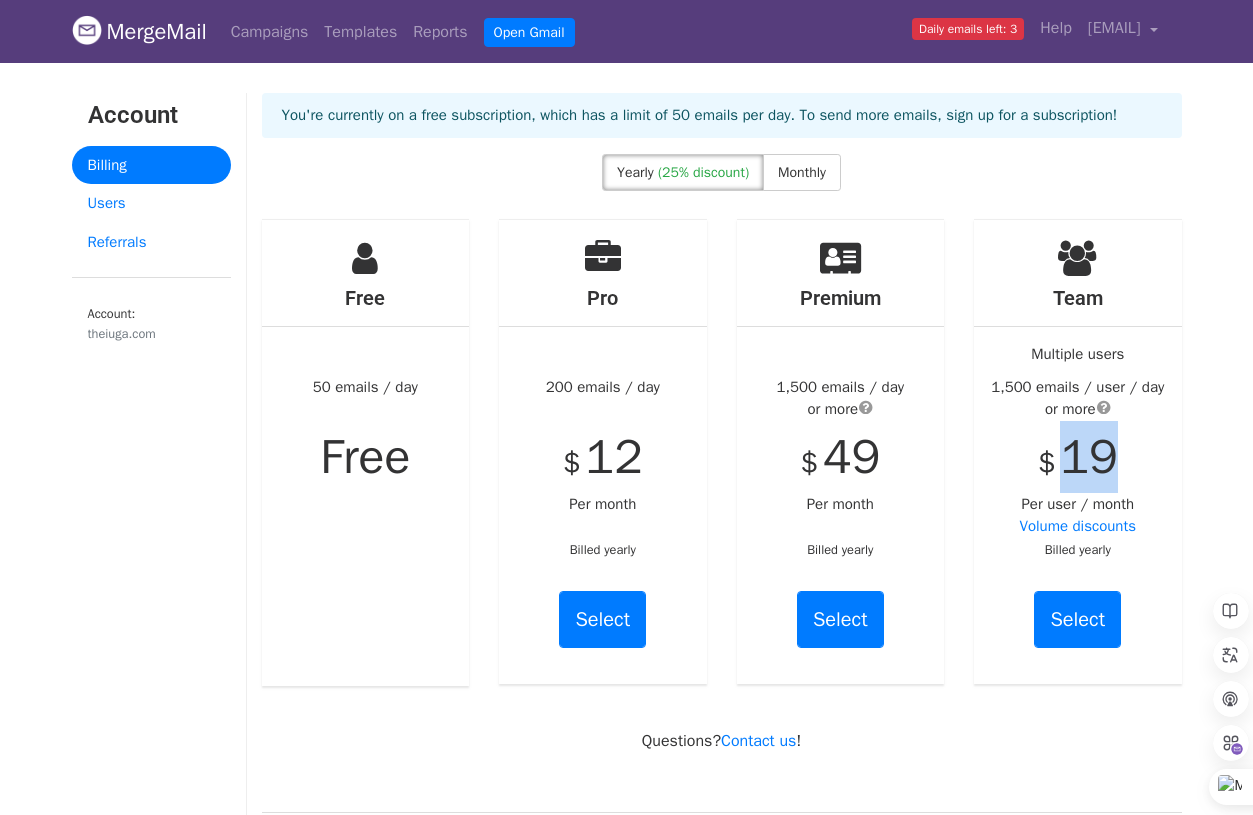 drag, startPoint x: 1062, startPoint y: 465, endPoint x: 1133, endPoint y: 471, distance: 71.25307 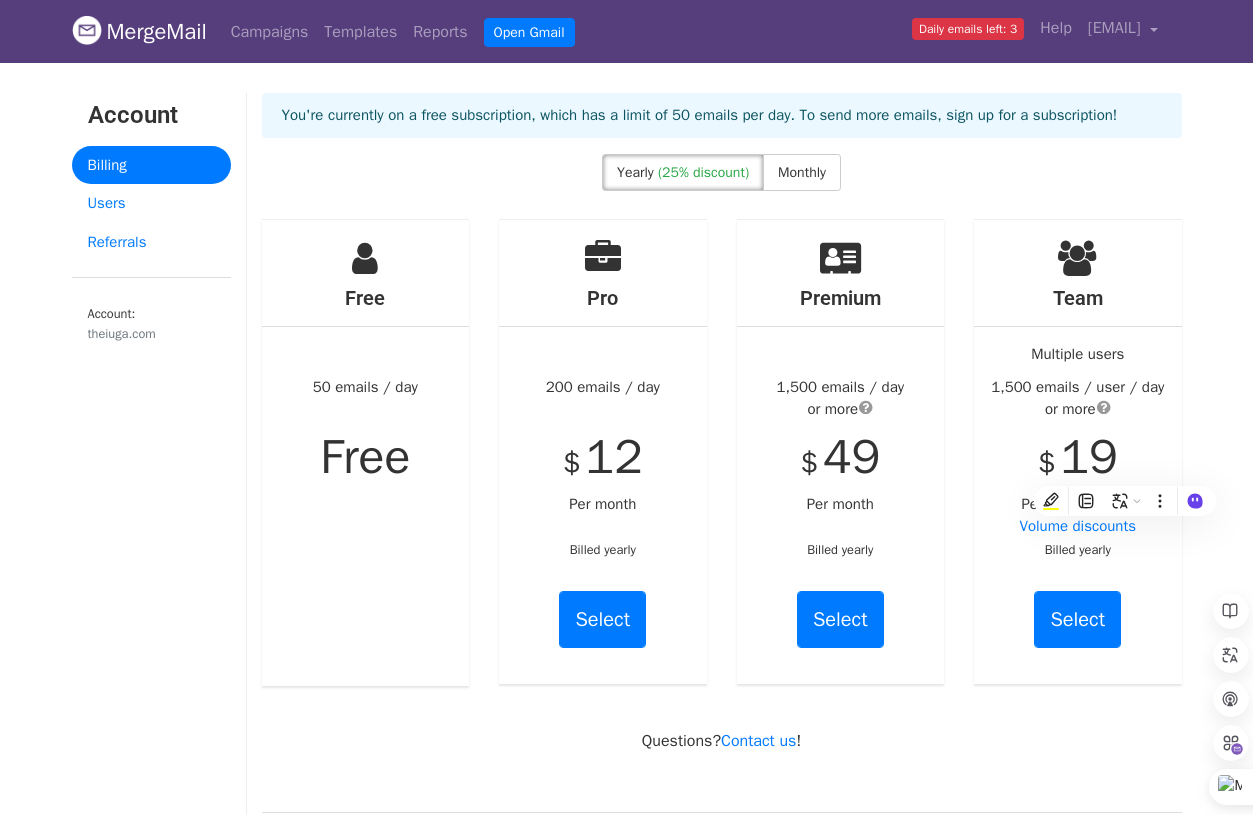 click on "MergeMail
Campaigns
Templates
Reports
Open Gmail
Daily emails left: 3
Help
brand@theiuga.com
Account
Unsubscribes
Integrations
Notification Settings
Sign out
New Features
You're all caught up!
Scheduled Campaigns
Schedule your emails to be sent later.
Read more
Account Reports
View reports across all of your campaigns to find highly-engaged recipients and to see which templates and campaigns have the most clicks and opens.
Read more
View my reports
Template Editor
Create beautiful emails using our powerful template editor.
Read more
View my templates
Account
Billing
Users
Referrals
Account:
theiuga.com
You're currently on a free subscription, which has a limit of 50 emails per day. To send more emails, sign up for a subscription!" at bounding box center (626, 1004) 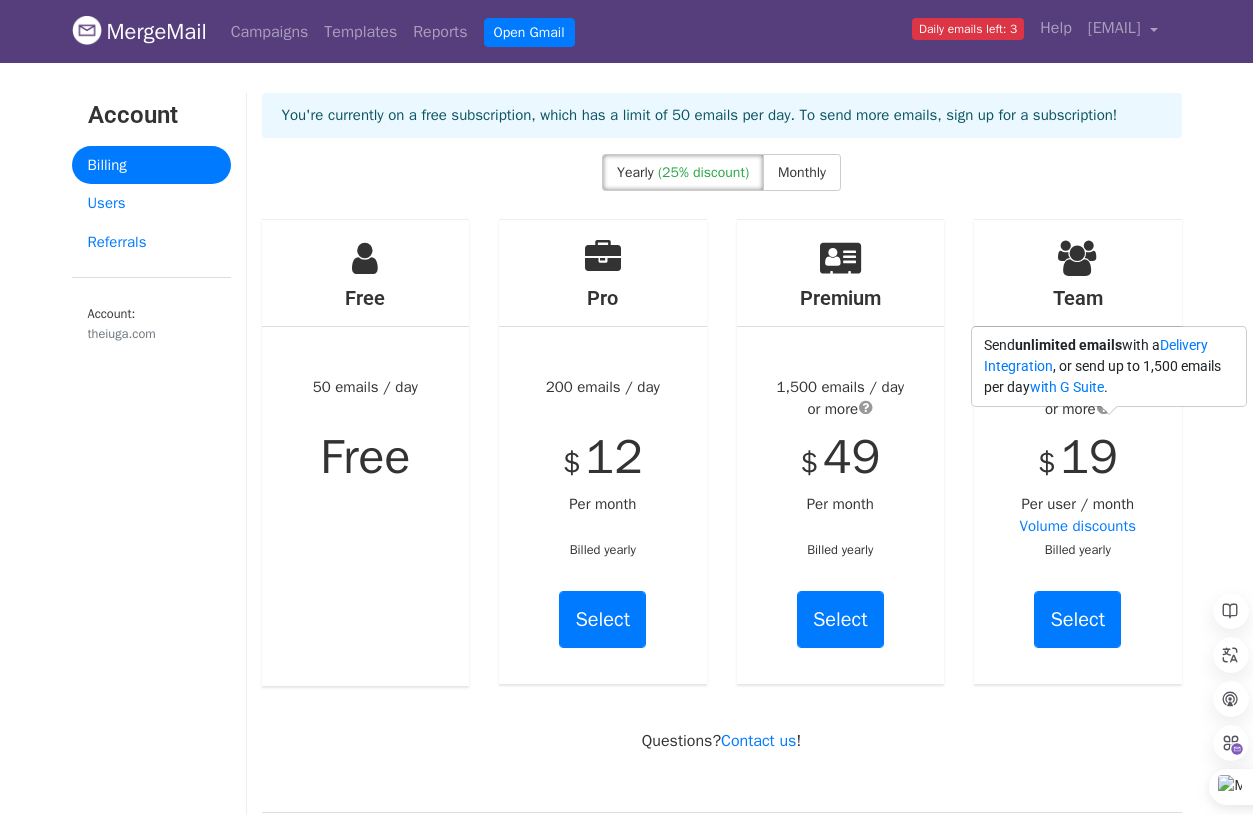 click at bounding box center [1104, 407] 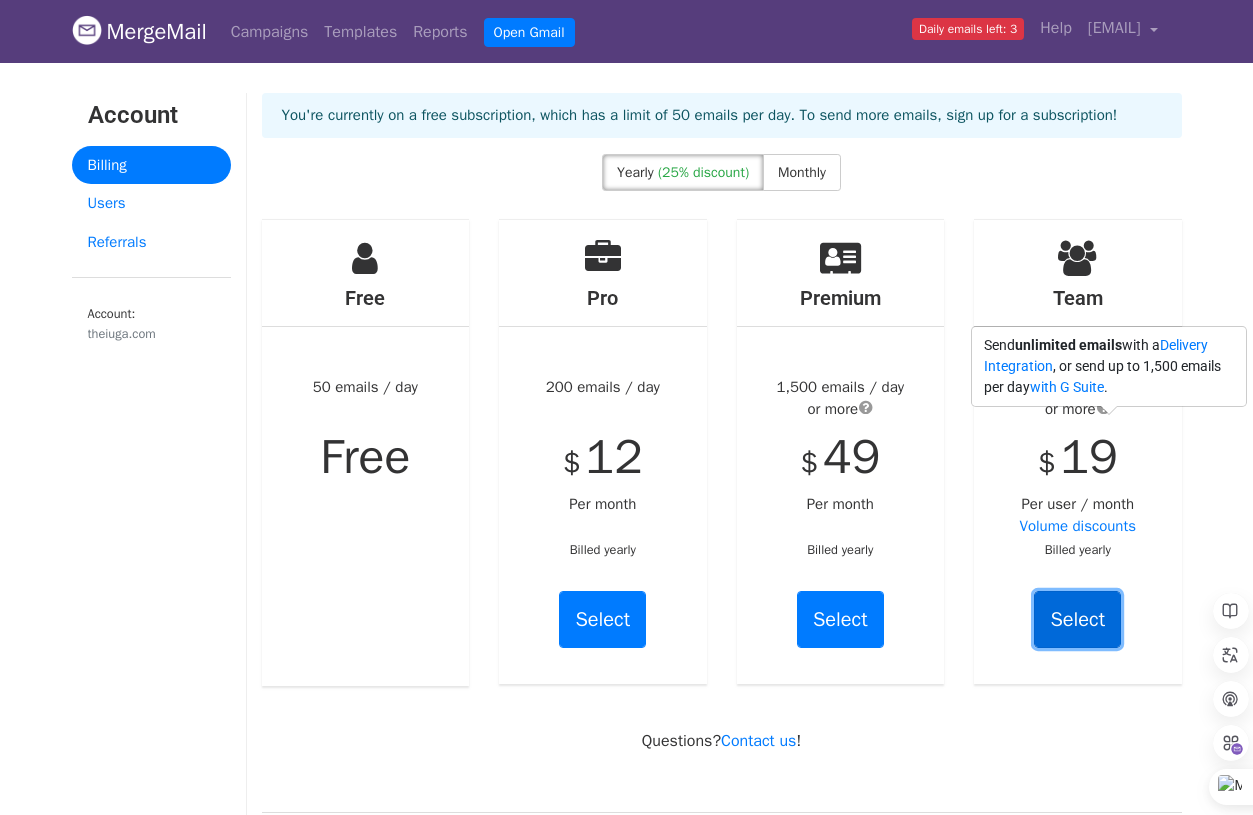 click on "Select" at bounding box center [1077, 619] 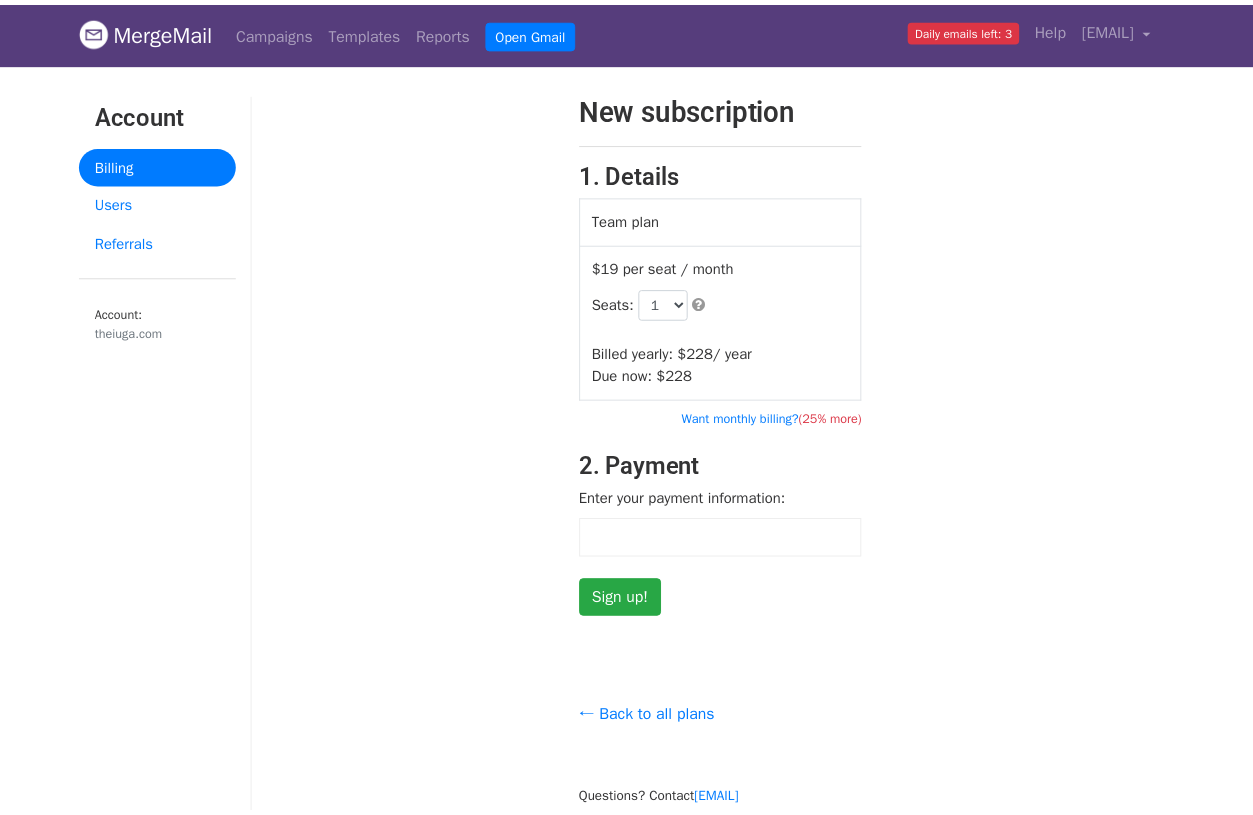 scroll, scrollTop: 0, scrollLeft: 0, axis: both 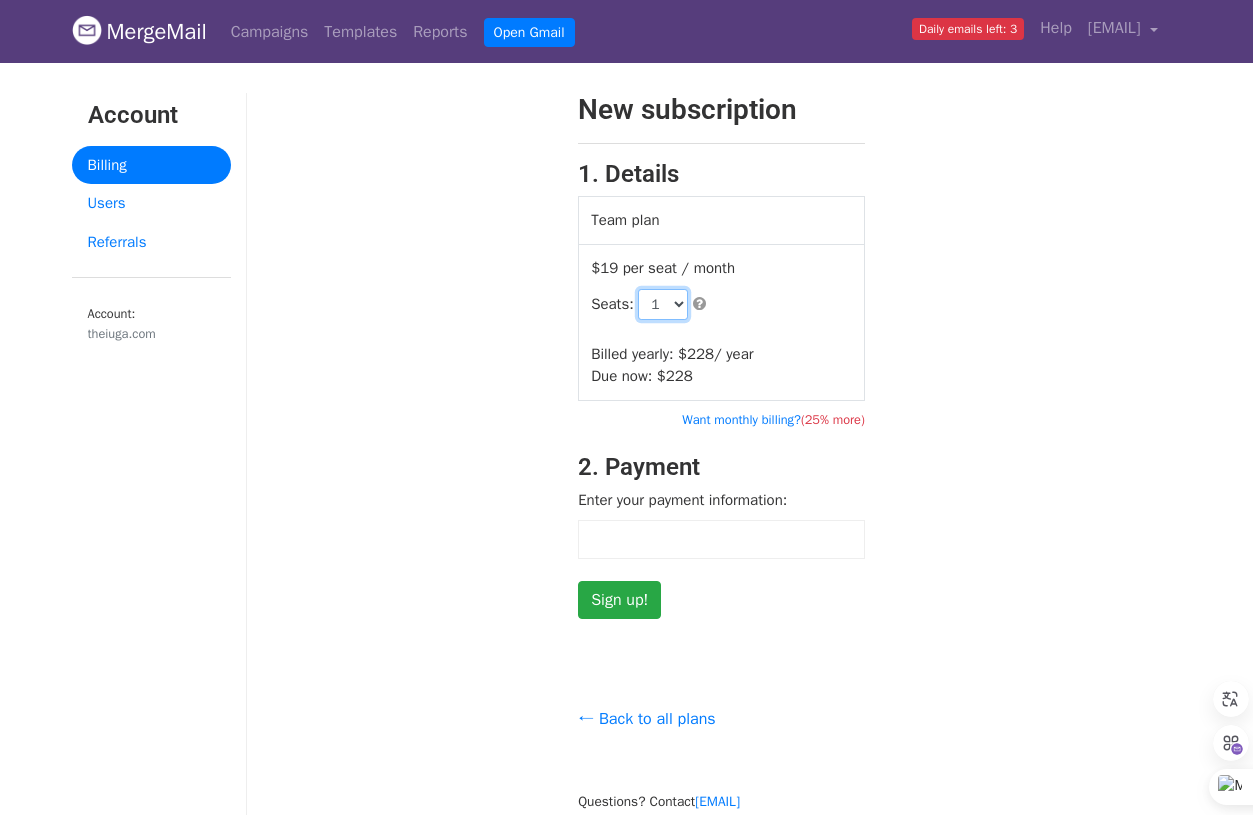 click on "1
2
3
4
5
6
7
8
9
10
11
12
13
14
15
16
17
18
19
20
21
22
23
24
25
26
27
28
29
30
31
32
33
34
35
36
37
38
39
40
41
42
43
44
45
46
47
48
49
50
51
52
53
54
55
56
57
58
59
60
61
62
63
64
65
66
67
68
69
70
71
72
73
74
75
76
77
78
79
80
81
82
83
84
85
86
87
88
89
90
91
92
93
94
95
96
97
98
99
100
101
102
103
104
105
106
107
108
109
110
111
112
113
114
115
116
117
118
119
120
121
122
123
124
125
126
127
128
129
130
131
132
133
134
135
136
137
138
139
140
141
142
143
144
145
146
147
148
149
150
151
152
153
154
155
156
157
158
159
160
161
162
163
164
165
166
167
168
169
170
171
172
173
174
175
176
177
178
179
180
181
182
183
184
185
186
187
188
189" at bounding box center (663, 304) 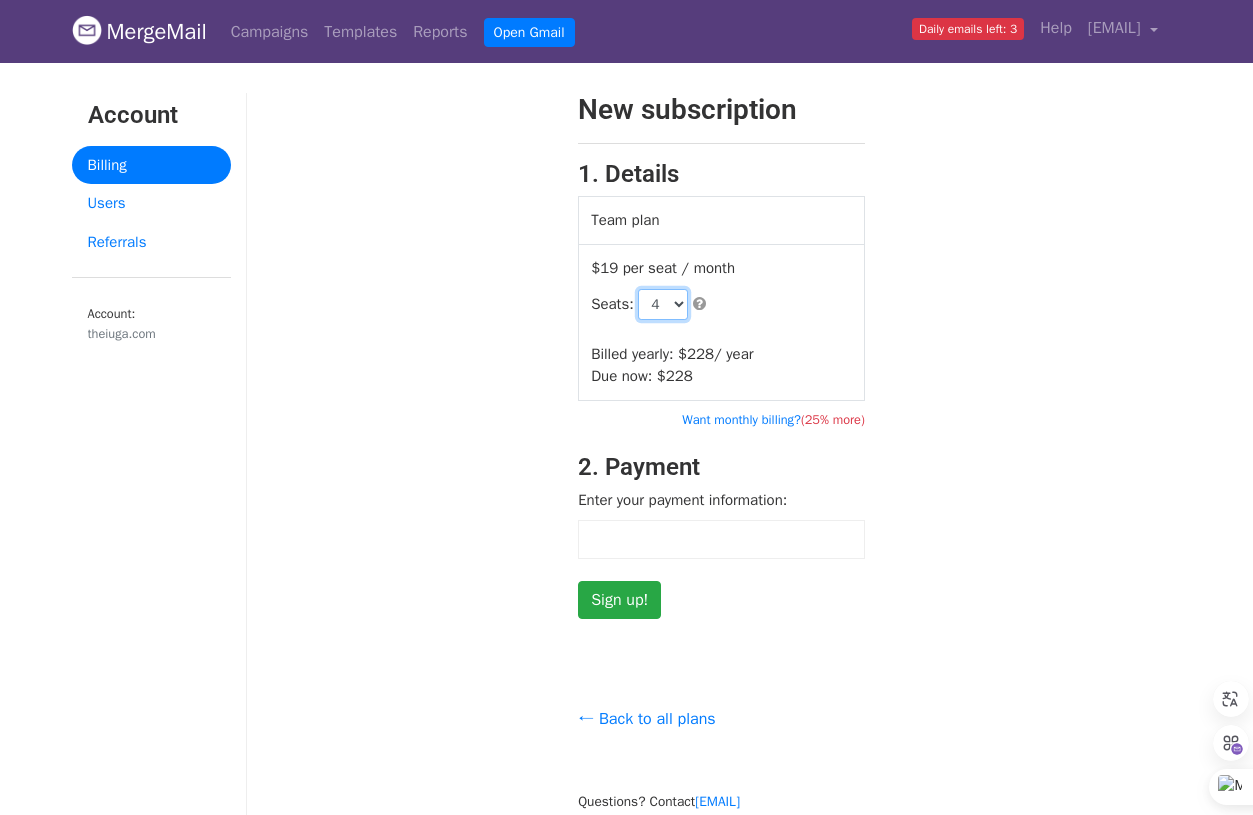 click on "1
2
3
4
5
6
7
8
9
10
11
12
13
14
15
16
17
18
19
20
21
22
23
24
25
26
27
28
29
30
31
32
33
34
35
36
37
38
39
40
41
42
43
44
45
46
47
48
49
50
51
52
53
54
55
56
57
58
59
60
61
62
63
64
65
66
67
68
69
70
71
72
73
74
75
76
77
78
79
80
81
82
83
84
85
86
87
88
89
90
91
92
93
94
95
96
97
98
99
100
101
102
103
104
105
106
107
108
109
110
111
112
113
114
115
116
117
118
119
120
121
122
123
124
125
126
127
128
129
130
131
132
133
134
135
136
137
138
139
140
141
142
143
144
145
146
147
148
149
150
151
152
153
154
155
156
157
158
159
160
161
162
163
164
165
166
167
168
169
170
171
172
173
174
175
176
177
178
179
180
181
182
183
184
185
186
187
188
189" at bounding box center [663, 304] 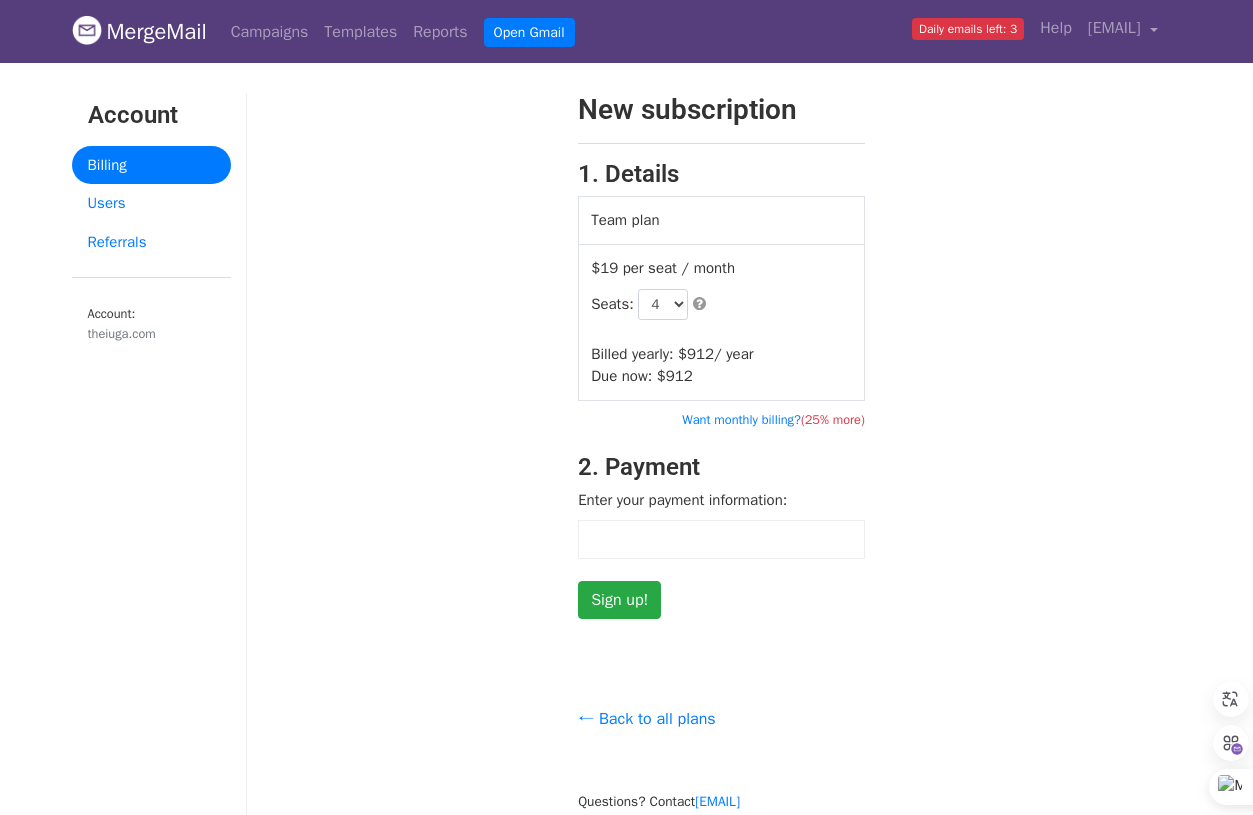 click on "New subscription
1. Details
Team
plan
$19 per seat / month
Seats:
1
2
3
4
5
6
7
8
9
10
11
12
13
14
15
16
17
18
19
20
21
22
23
24
25
26
27
28
29
30
31
32
33
34
35
36
37
38
39
40
41
42
43
44
45
46
47
48
49
50
51
52
53
54
55
56
57
58
59
60
61
62
63
64
65
66
67
68
69
70
71
72
73
74
75
76
77
78
79
80
81
82
83
84
85
86
87
88
89
90
91
92
93
94
95
96
97
98
99
100
101
102
103
104
105
106
107
108
109
110
111
112
113
114
115
116
117
118
119
120
121
122
123
124
125
126
127
128
129
130
131
132
133
134
135
136
137
138
139
140
141
142
143
144
145
146
147
148
149
150
151
152
153
154
155
156
157
158
159
160
161
162
163
164
165
166
167
168
169
170
171
172" at bounding box center (722, 356) 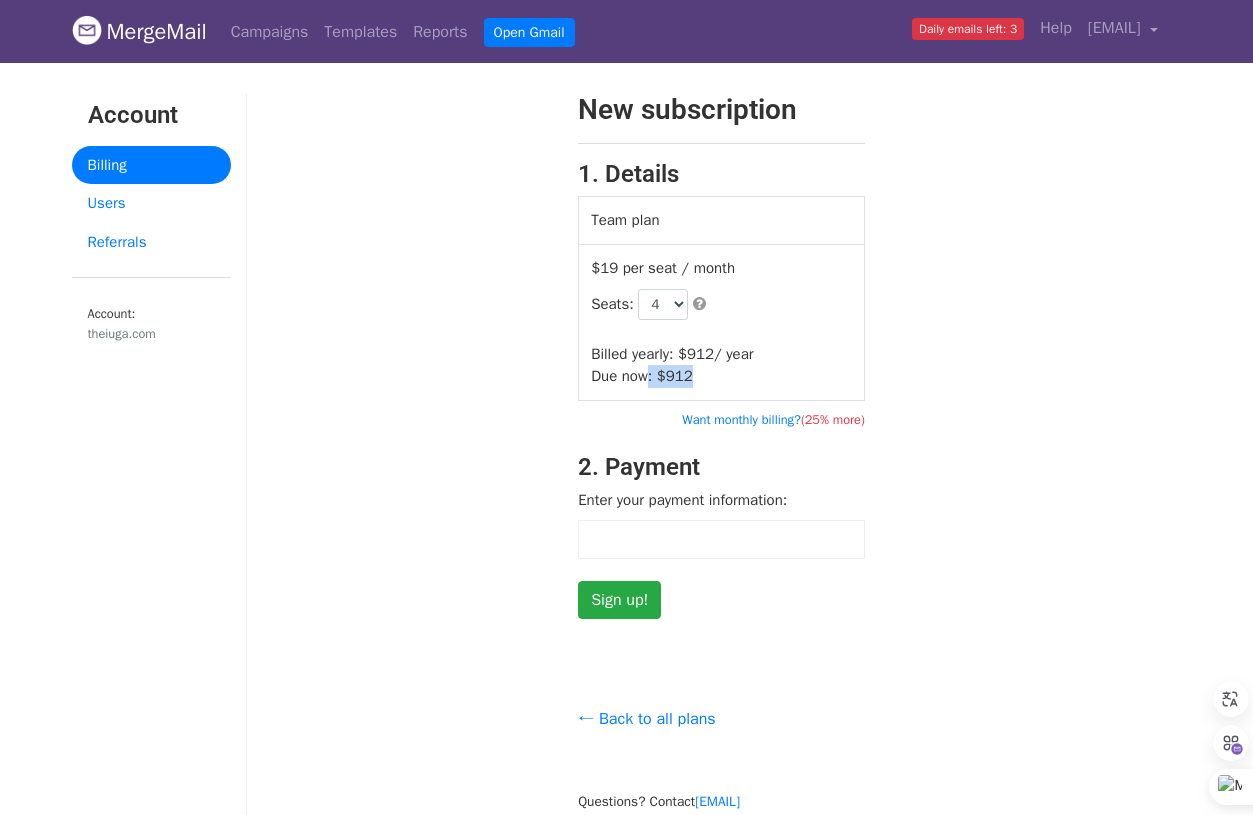drag, startPoint x: 702, startPoint y: 379, endPoint x: 646, endPoint y: 379, distance: 56 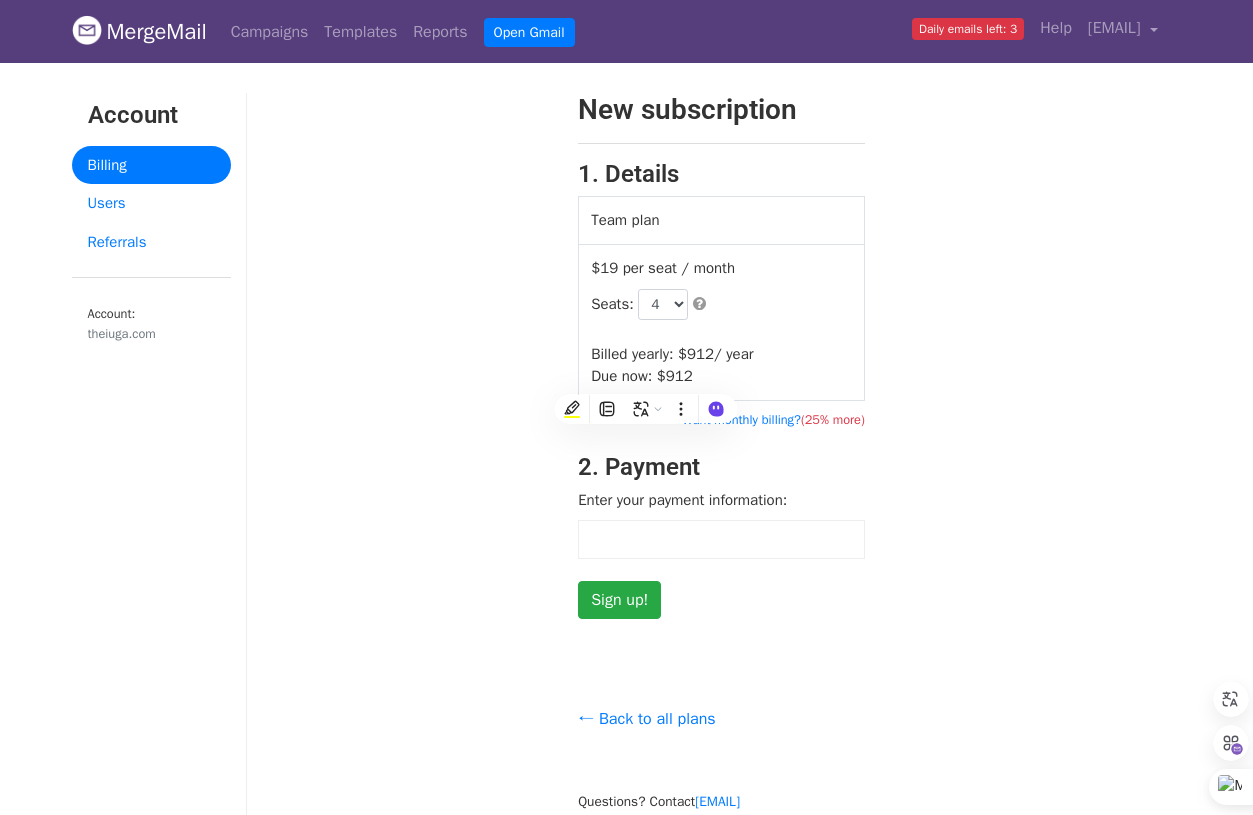 click on "New subscription
1. Details
Team
plan
$19 per seat / month
Seats:
1
2
3
4
5
6
7
8
9
10
11
12
13
14
15
16
17
18
19
20
21
22
23
24
25
26
27
28
29
30
31
32
33
34
35
36
37
38
39
40
41
42
43
44
45
46
47
48
49
50
51
52
53
54
55
56
57
58
59
60
61
62
63
64
65
66
67
68
69
70
71
72
73
74
75
76
77
78
79
80
81
82
83
84
85
86
87
88
89
90
91
92
93
94
95
96
97
98
99
100
101
102
103
104
105
106
107
108
109
110
111
112
113
114
115
116
117
118
119
120
121
122
123
124
125
126
127
128
129
130
131
132
133
134
135
136
137
138
139
140
141
142
143
144
145
146
147
148
149
150
151
152
153
154
155
156
157
158
159
160
161
162
163
164
165
166
167
168
169
170
171
172" at bounding box center [722, 356] 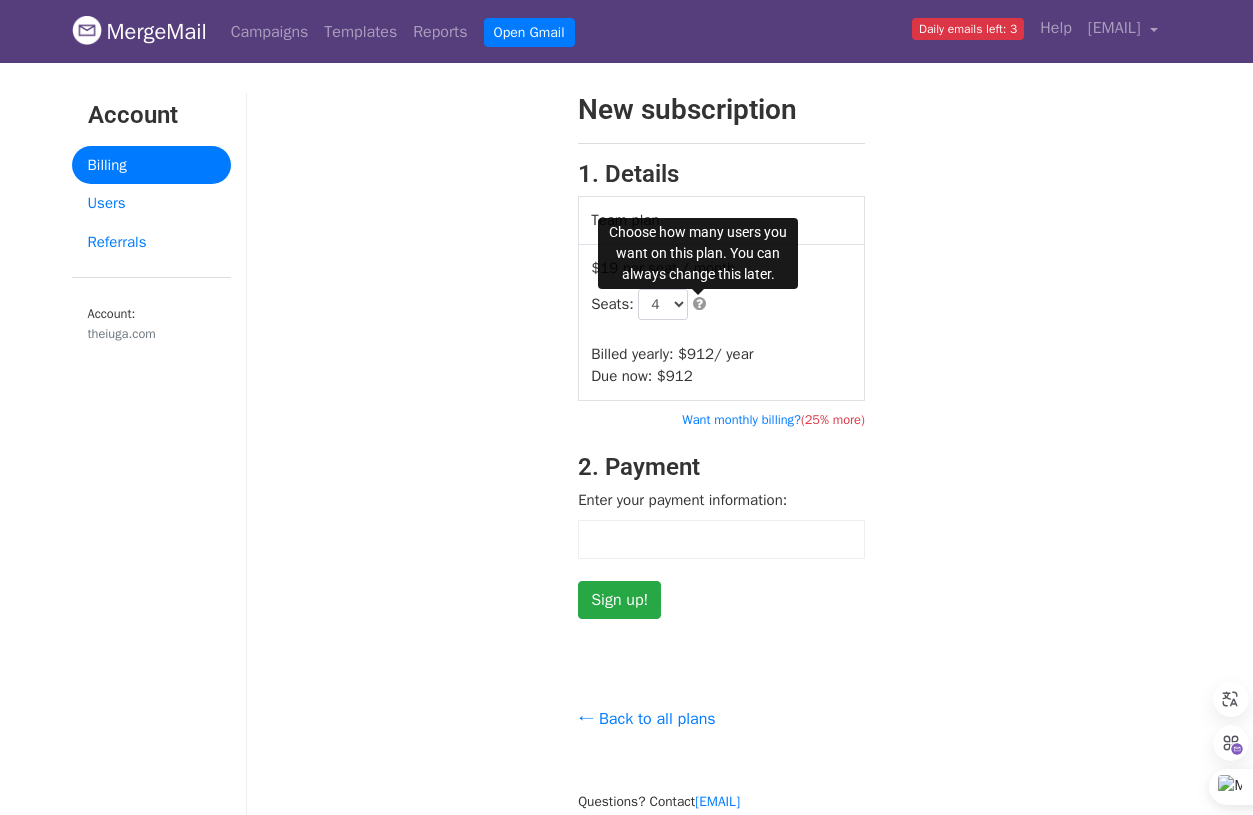 click at bounding box center [699, 303] 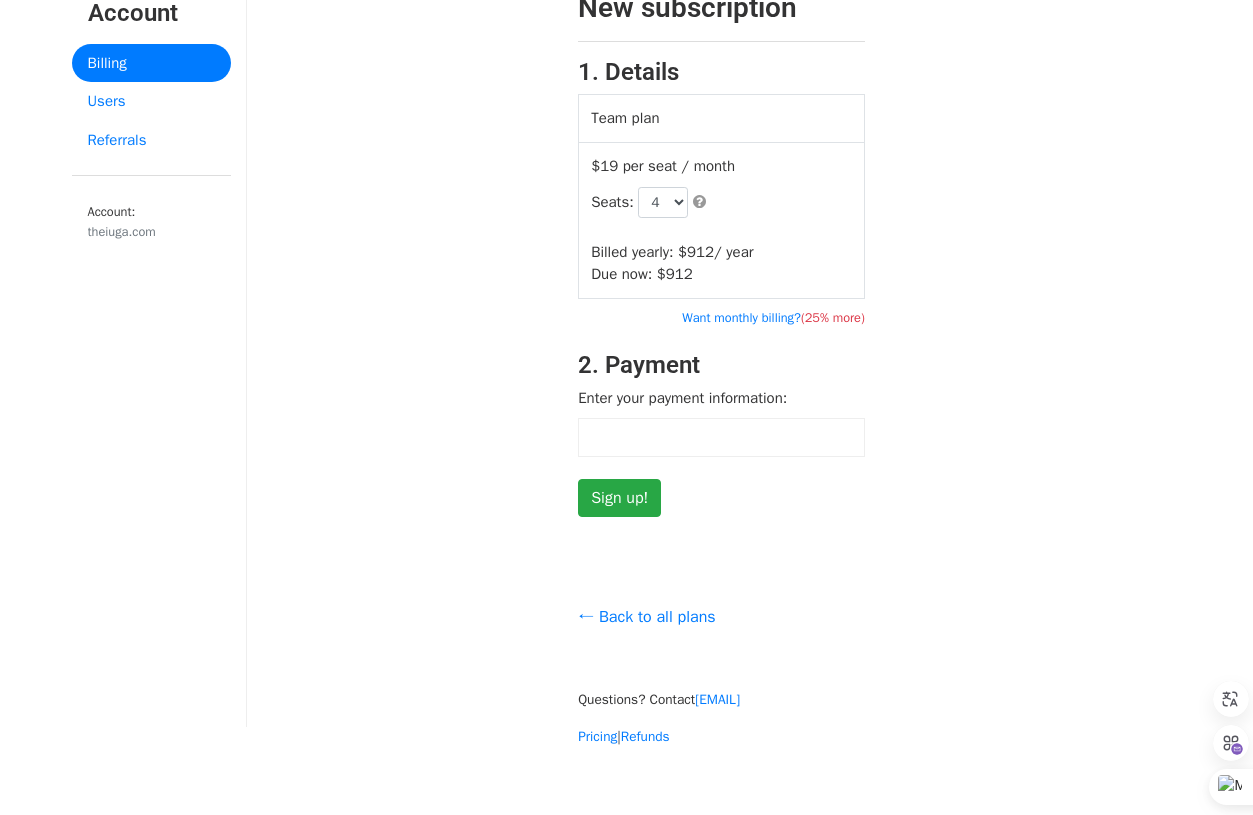 scroll, scrollTop: 0, scrollLeft: 0, axis: both 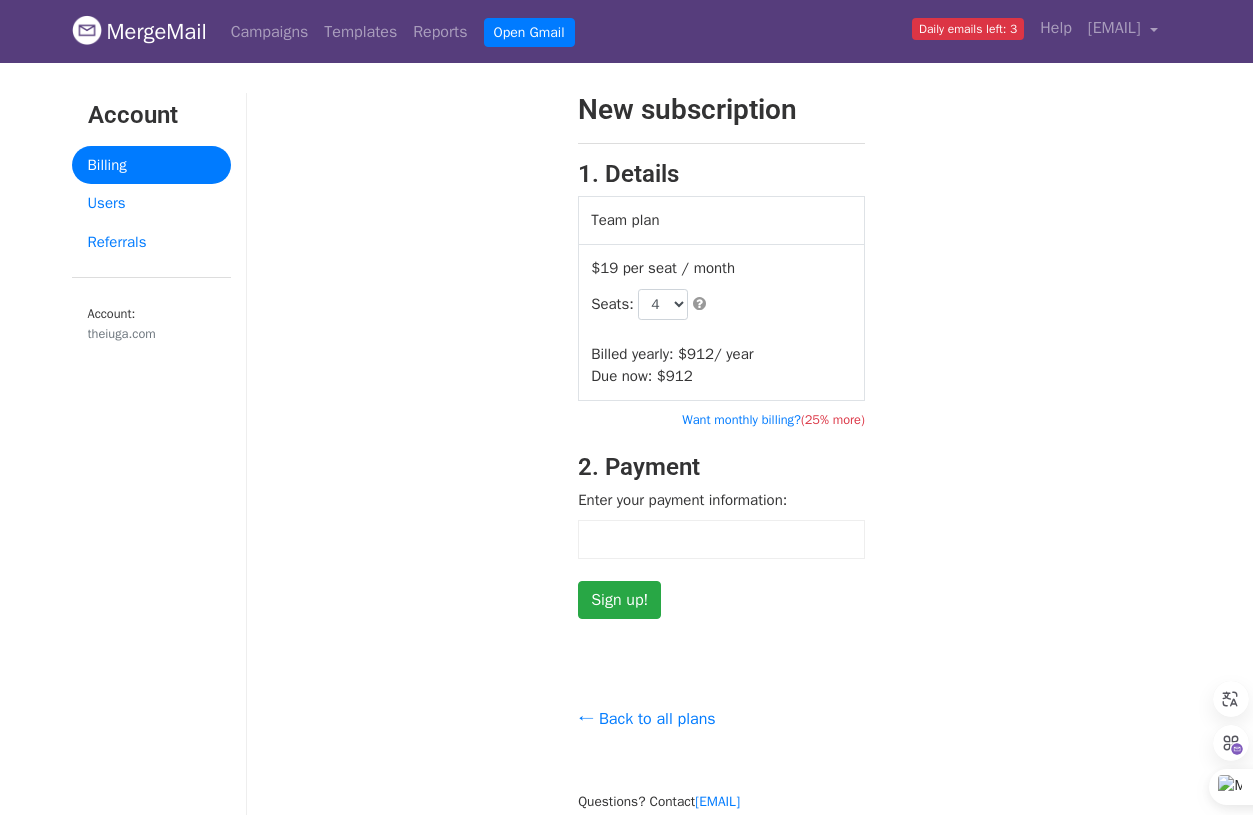 click on "Billing" at bounding box center [151, 165] 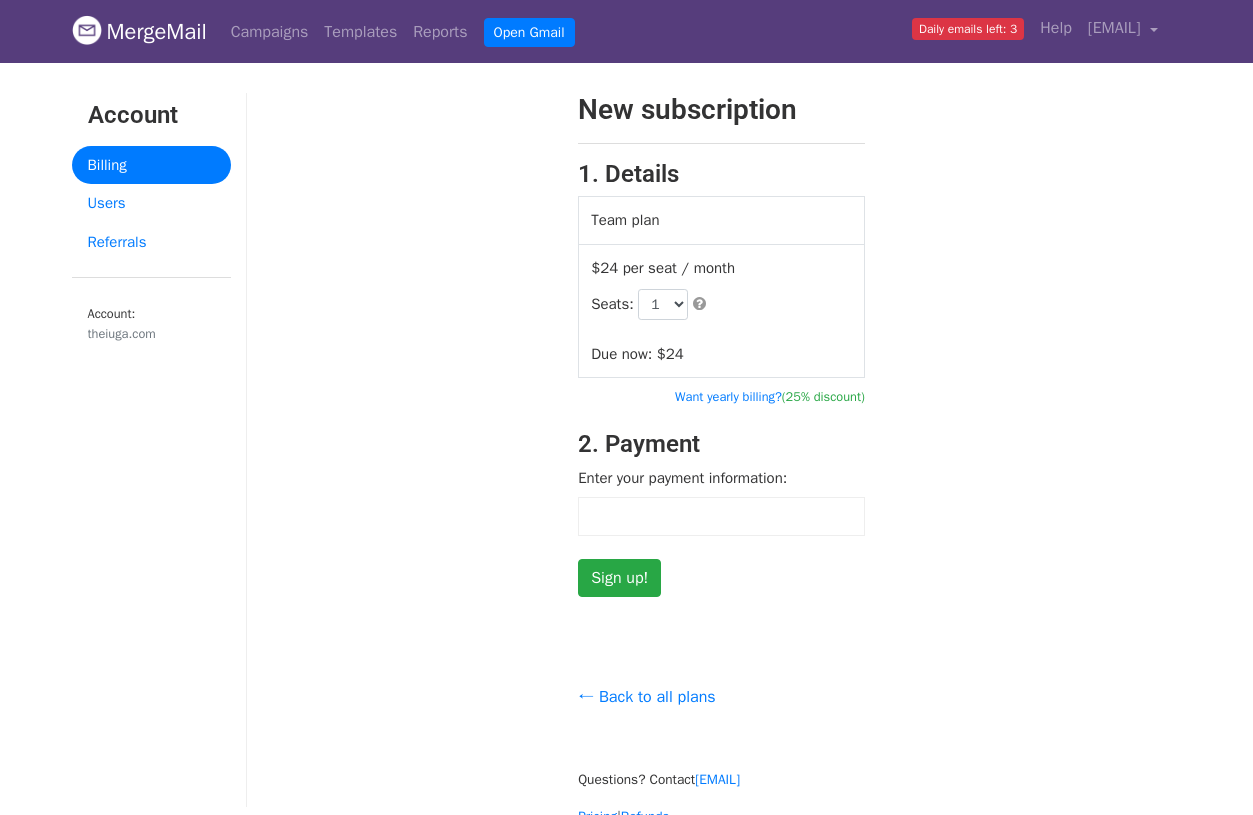 scroll, scrollTop: 0, scrollLeft: 0, axis: both 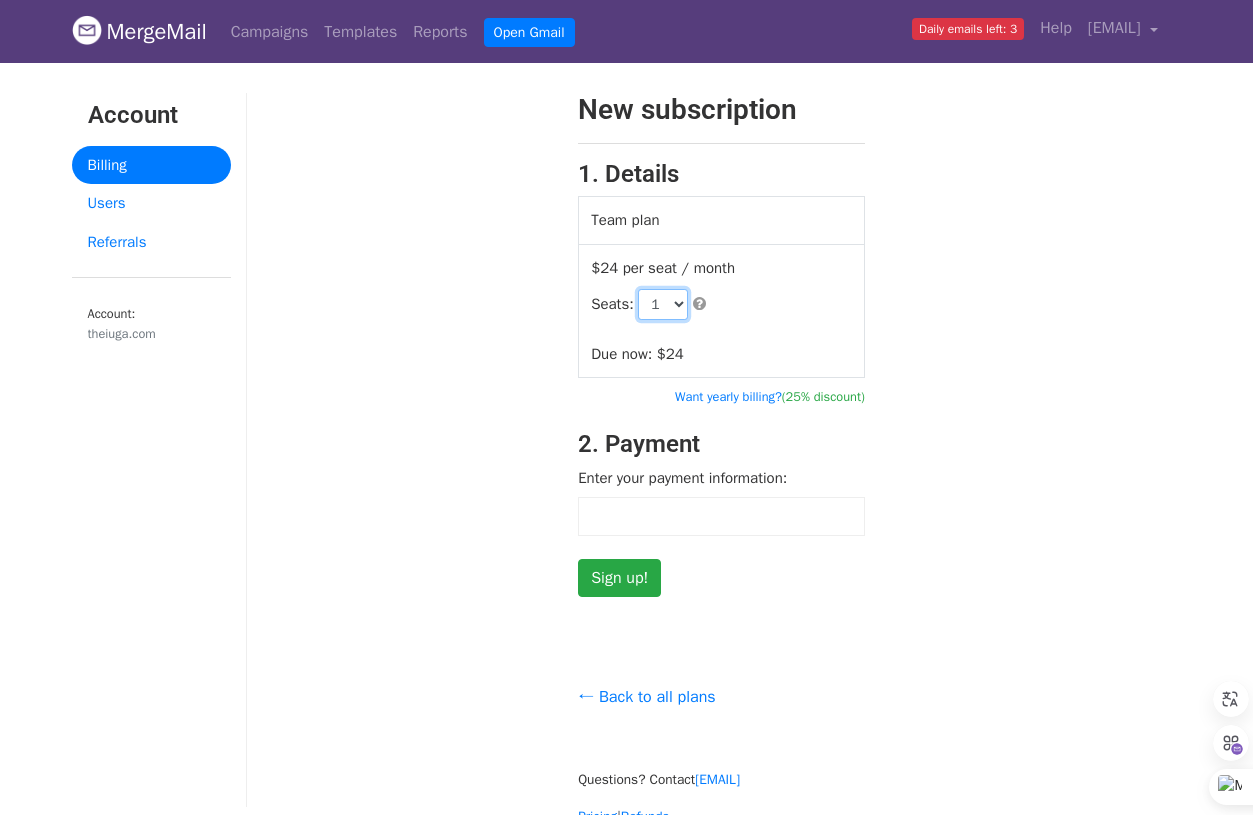 click on "1
2
3
4
5
6
7
8
9
10
11
12
13
14
15
16
17
18
19
20
21
22
23
24
25
26
27
28
29
30
31
32
33
34
35
36
37
38
39
40
41
42
43
44
45
46
47
48
49
50
51
52
53
54
55
56
57
58
59
60
61
62
63
64
65
66
67
68
69
70
71
72
73
74
75
76
77
78
79
80
81
82
83
84
85
86
87
88
89
90
91
92
93
94
95
96
97
98
99
100
101
102
103
104
105
106
107
108
109
110
111
112
113
114
115
116
117
118
119
120
121
122
123
124
125
126
127
128
129
130
131
132
133
134
135
136
137
138
139
140
141
142
143
144
145
146
147
148
149
150
151
152
153
154
155
156
157
158
159
160
161
162
163
164
165
166
167
168
169
170
171
172
173
174
175
176
177
178
179
180
181
182
183
184
185
186
187
188
189" at bounding box center [663, 304] 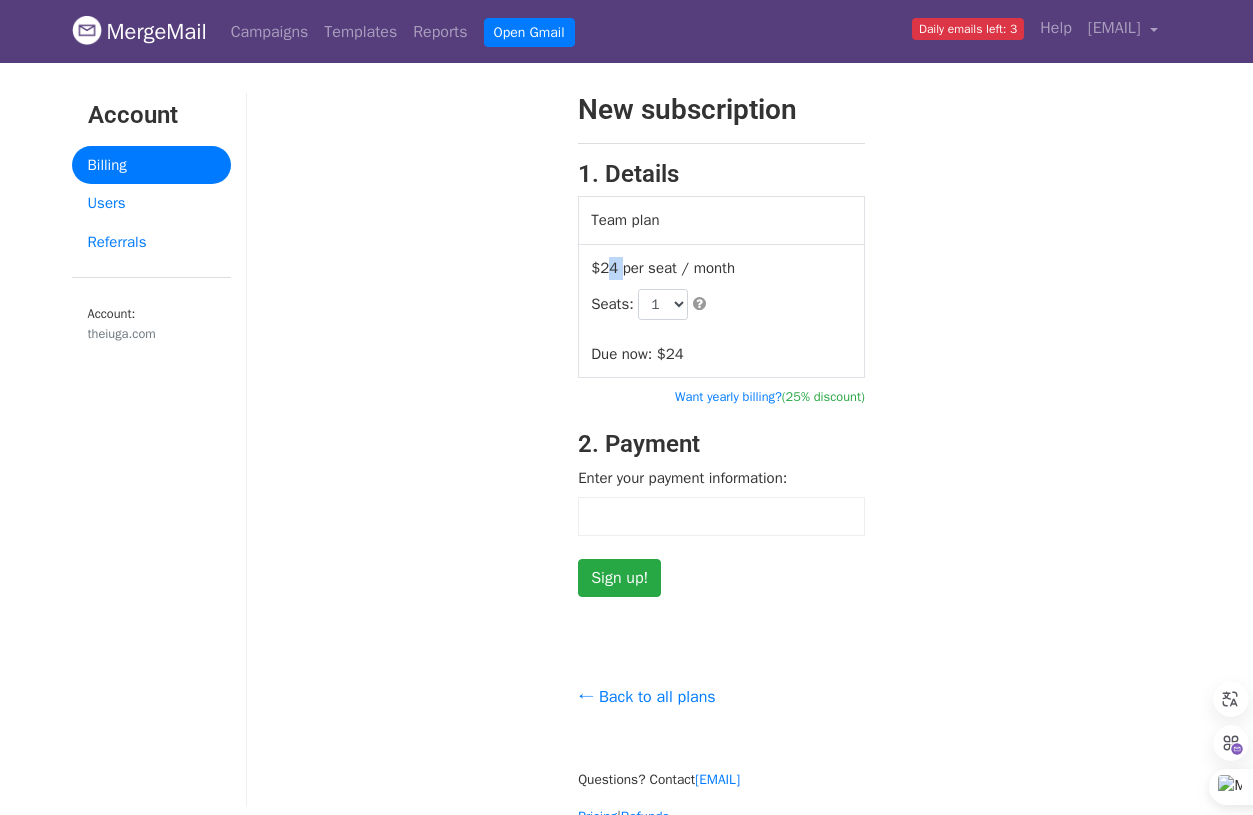 drag, startPoint x: 597, startPoint y: 270, endPoint x: 619, endPoint y: 270, distance: 22 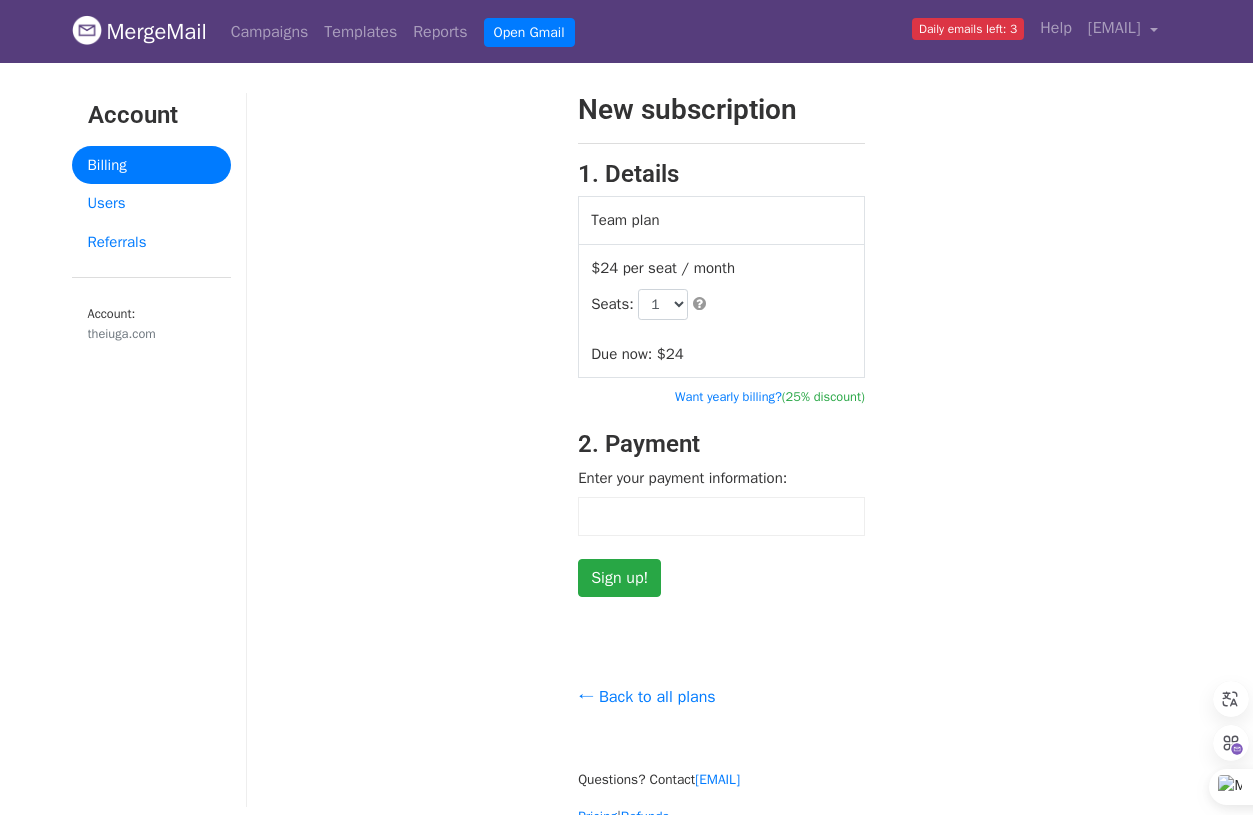 drag, startPoint x: 847, startPoint y: 305, endPoint x: 697, endPoint y: 309, distance: 150.05333 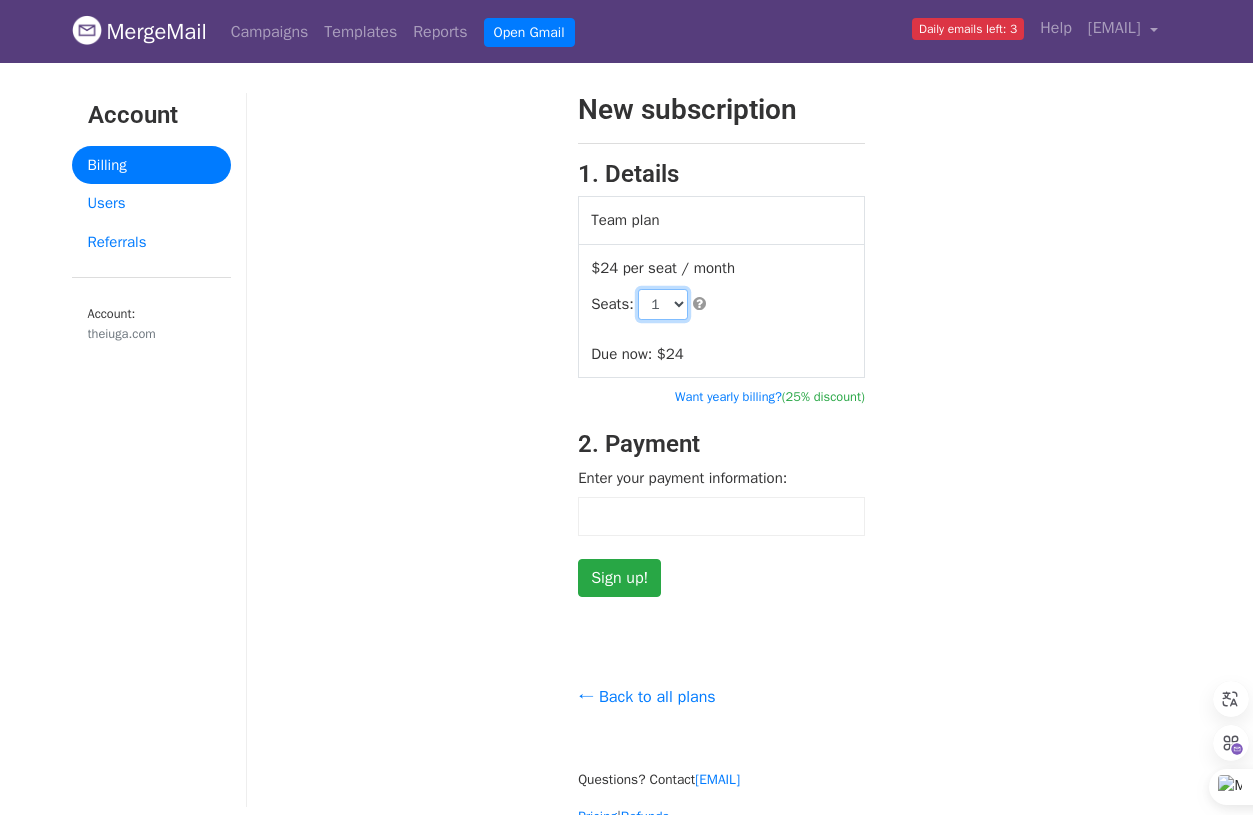 click on "1
2
3
4
5
6
7
8
9
10
11
12
13
14
15
16
17
18
19
20
21
22
23
24
25
26
27
28
29
30
31
32
33
34
35
36
37
38
39
40
41
42
43
44
45
46
47
48
49
50
51
52
53
54
55
56
57
58
59
60
61
62
63
64
65
66
67
68
69
70
71
72
73
74
75
76
77
78
79
80
81
82
83
84
85
86
87
88
89
90
91
92
93
94
95
96
97
98
99
100
101
102
103
104
105
106
107
108
109
110
111
112
113
114
115
116
117
118
119
120
121
122
123
124
125
126
127
128
129
130
131
132
133
134
135
136
137
138
139
140
141
142
143
144
145
146
147
148
149
150
151
152
153
154
155
156
157
158
159
160
161
162
163
164
165
166
167
168
169
170
171
172
173
174
175
176
177
178
179
180
181
182
183
184
185
186
187
188
189" at bounding box center (663, 304) 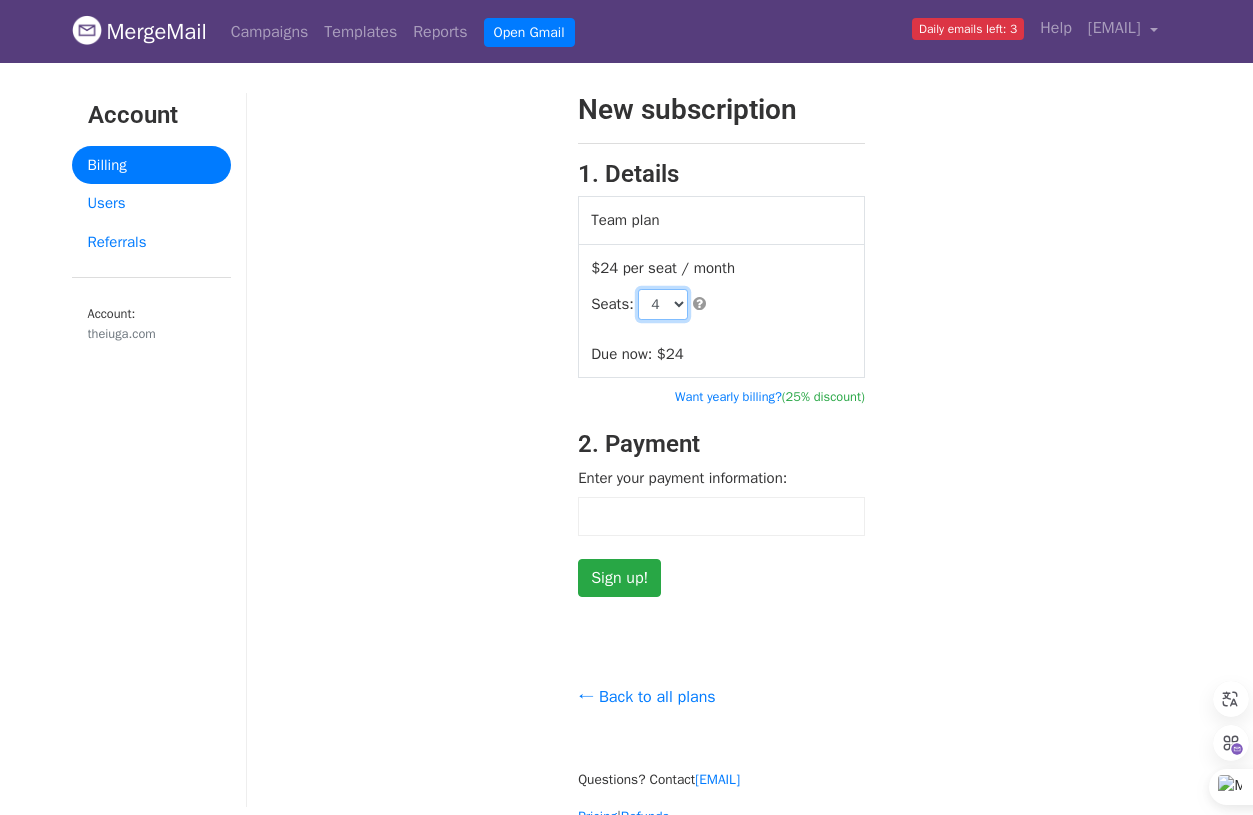 click on "1
2
3
4
5
6
7
8
9
10
11
12
13
14
15
16
17
18
19
20
21
22
23
24
25
26
27
28
29
30
31
32
33
34
35
36
37
38
39
40
41
42
43
44
45
46
47
48
49
50
51
52
53
54
55
56
57
58
59
60
61
62
63
64
65
66
67
68
69
70
71
72
73
74
75
76
77
78
79
80
81
82
83
84
85
86
87
88
89
90
91
92
93
94
95
96
97
98
99
100
101
102
103
104
105
106
107
108
109
110
111
112
113
114
115
116
117
118
119
120
121
122
123
124
125
126
127
128
129
130
131
132
133
134
135
136
137
138
139
140
141
142
143
144
145
146
147
148
149
150
151
152
153
154
155
156
157
158
159
160
161
162
163
164
165
166
167
168
169
170
171
172
173
174
175
176
177
178
179
180
181
182
183
184
185
186
187
188
189" at bounding box center (663, 304) 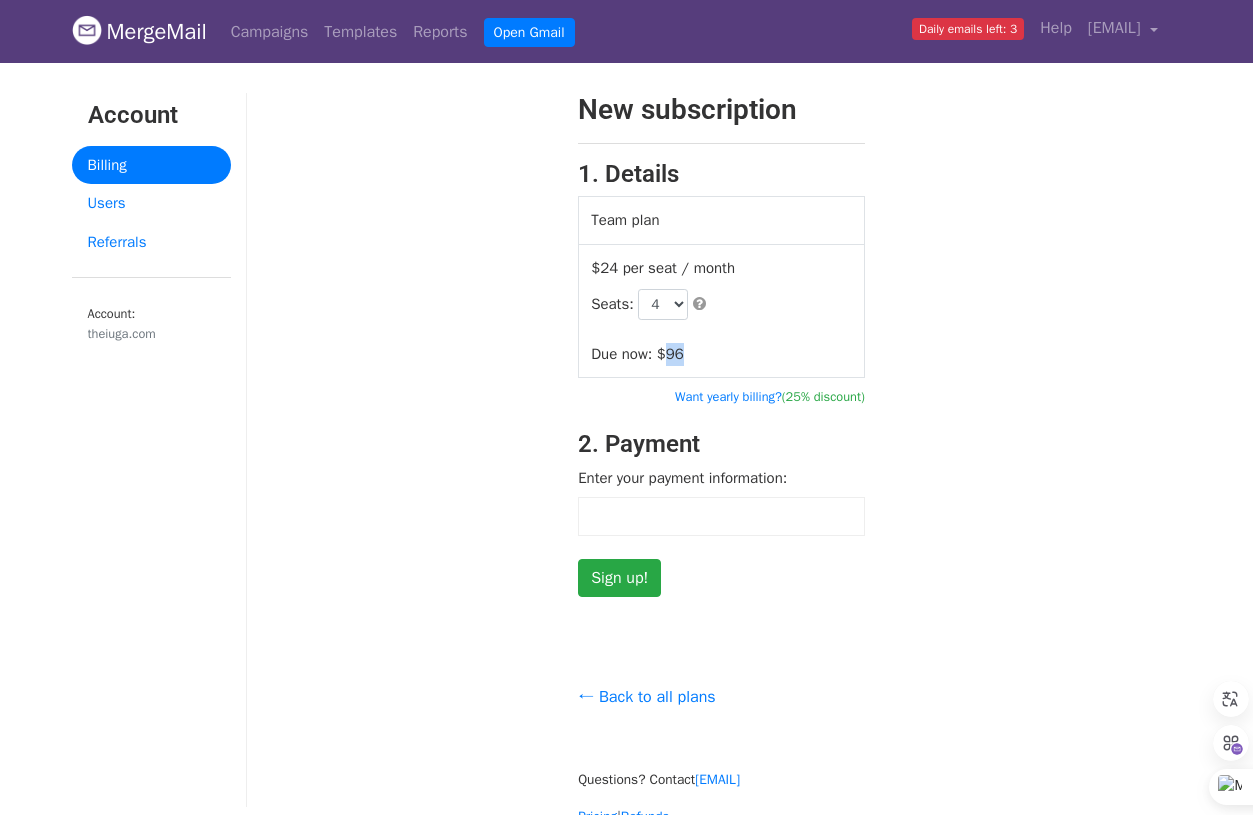 drag, startPoint x: 676, startPoint y: 348, endPoint x: 704, endPoint y: 348, distance: 28 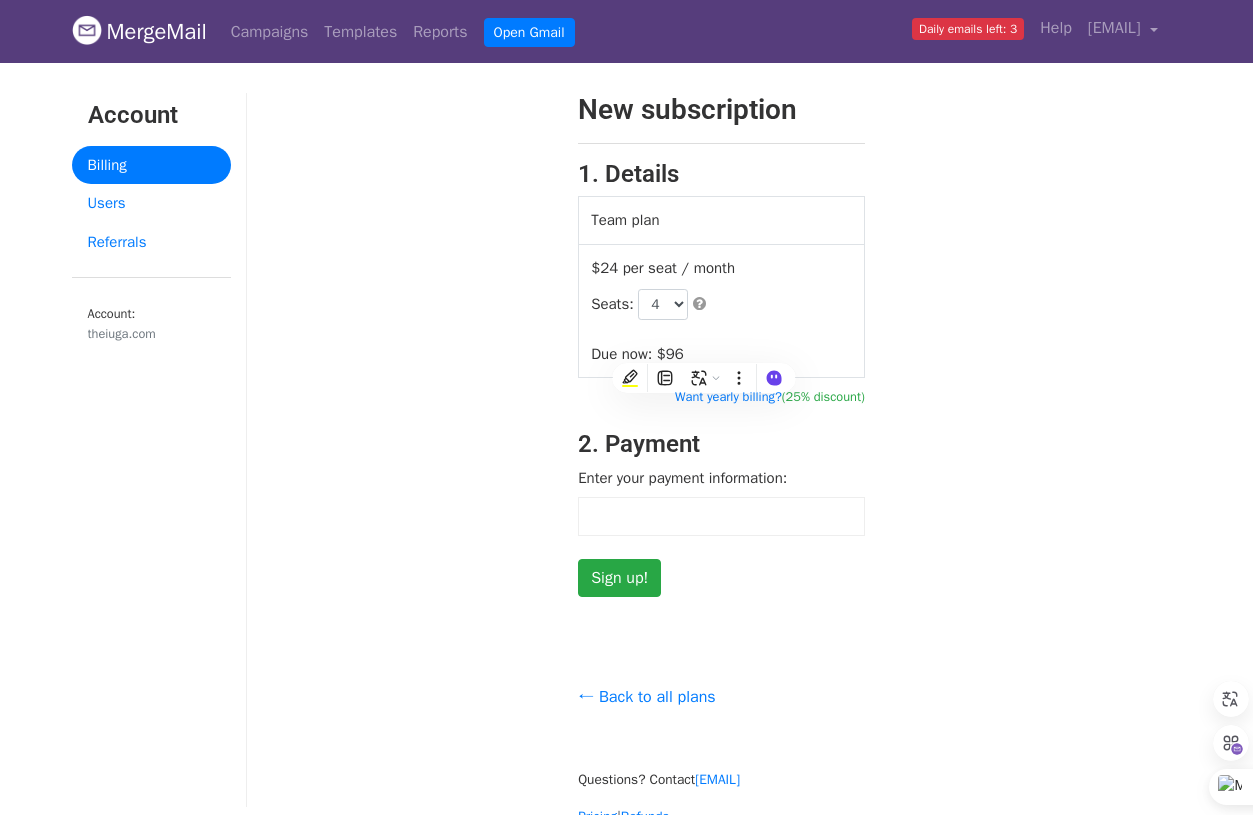 click on "New subscription
1. Details
Team
plan
$24 per seat / month
Seats:
1
2
3
4
5
6
7
8
9
10
11
12
13
14
15
16
17
18
19
20
21
22
23
24
25
26
27
28
29
30
31
32
33
34
35
36
37
38
39
40
41
42
43
44
45
46
47
48
49
50
51
52
53
54
55
56
57
58
59
60
61
62
63
64
65
66
67
68
69
70
71
72
73
74
75
76
77
78
79
80
81
82
83
84
85
86
87
88
89
90
91
92
93
94
95
96
97
98
99
100
101
102
103
104
105
106
107
108
109
110
111
112
113
114
115
116
117
118
119
120
121
122
123
124
125
126
127
128
129
130
131
132
133
134
135
136
137
138
139
140
141
142
143
144
145
146
147
148
149
150
151
152
153
154
155
156
157
158
159
160
161
162
163
164
165
166
167
168
169
170
171
172" at bounding box center (722, 345) 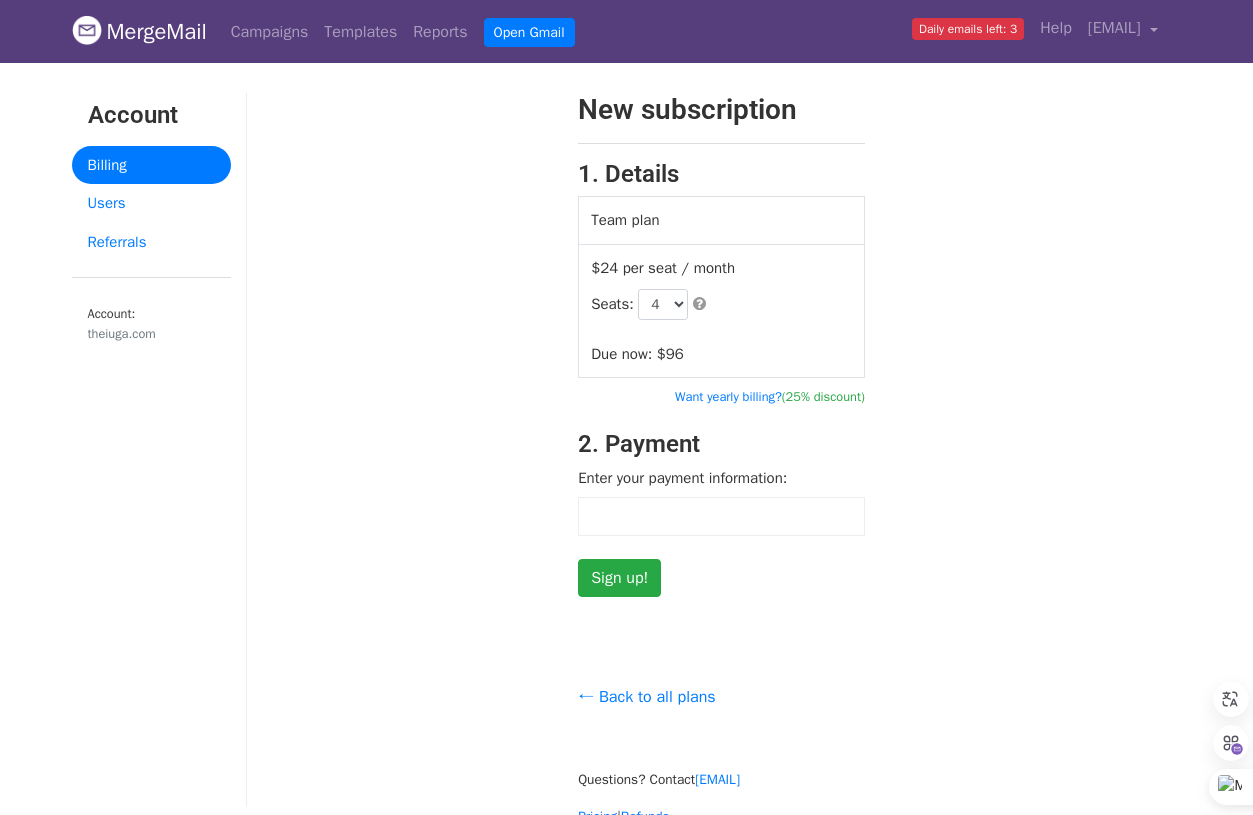 click on "Billing" at bounding box center (151, 165) 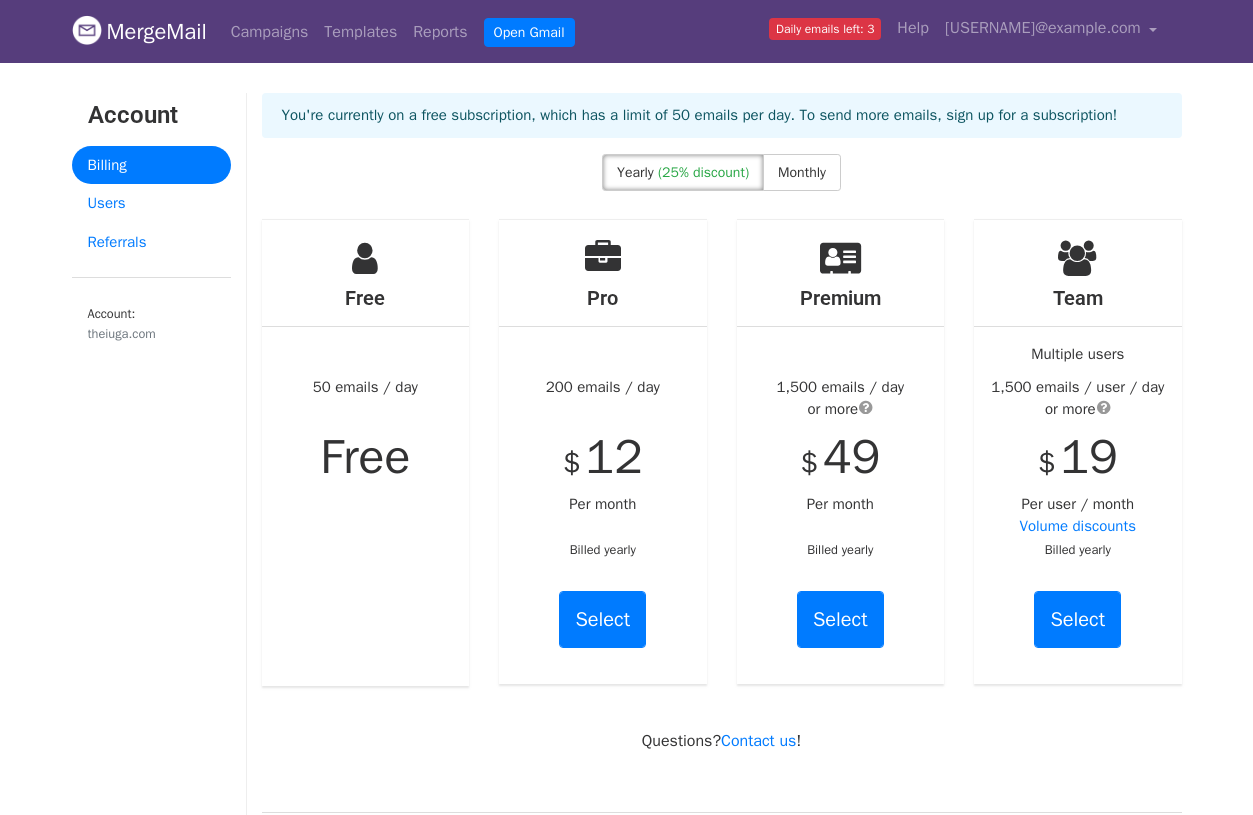 scroll, scrollTop: 0, scrollLeft: 0, axis: both 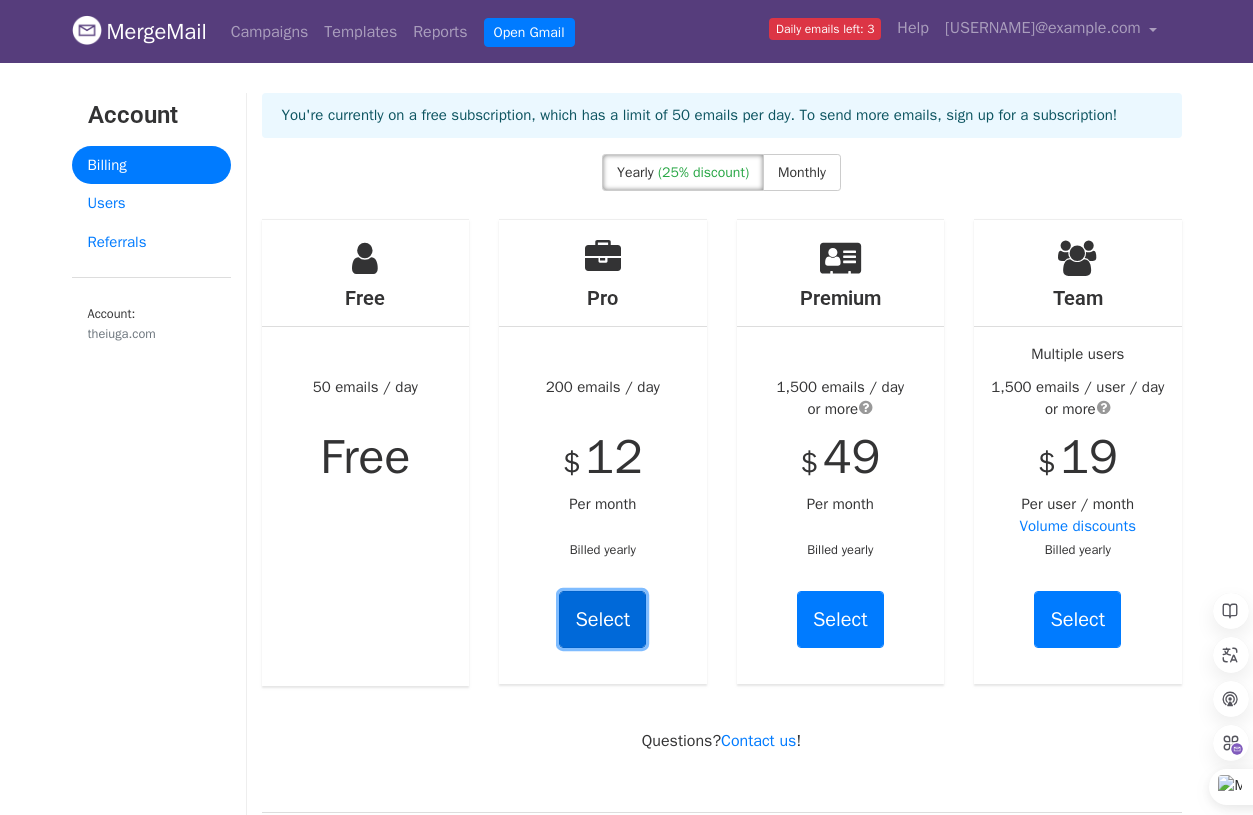 click on "Select" at bounding box center (602, 619) 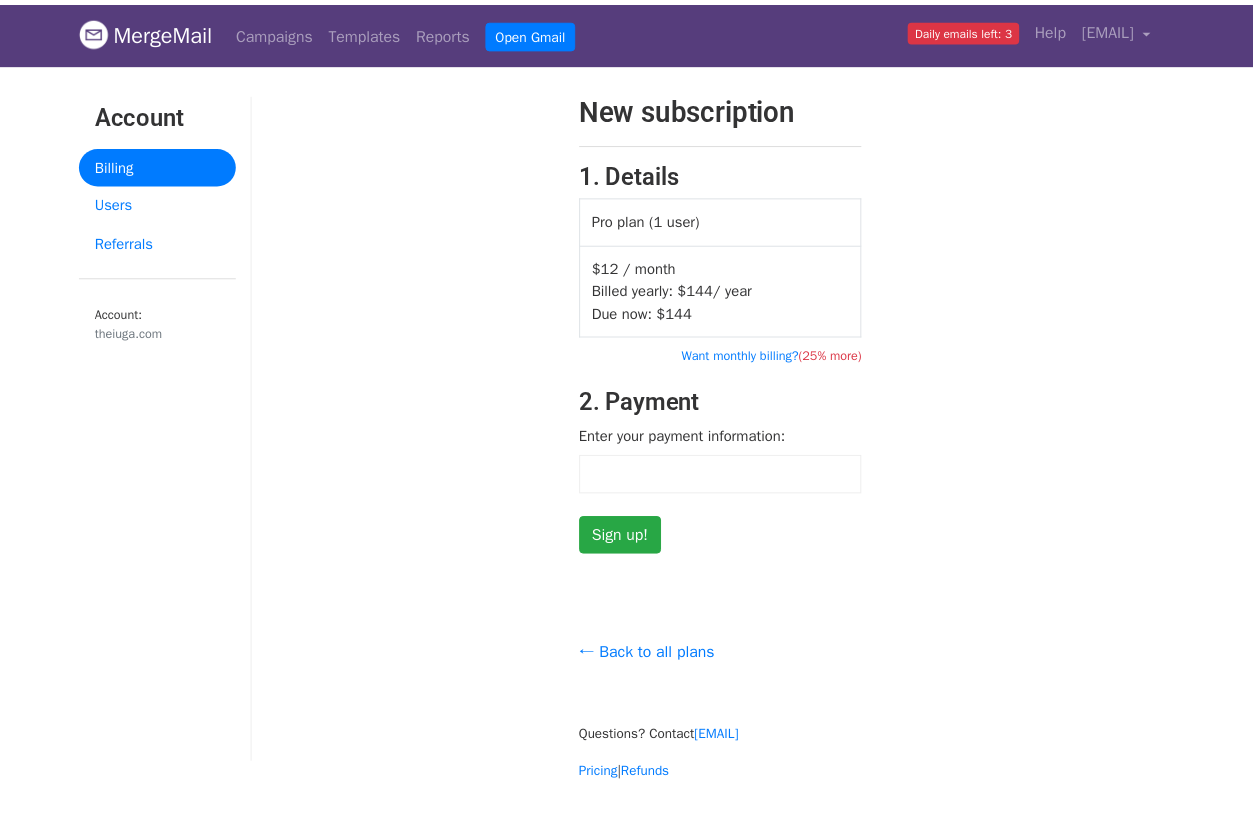 scroll, scrollTop: 0, scrollLeft: 0, axis: both 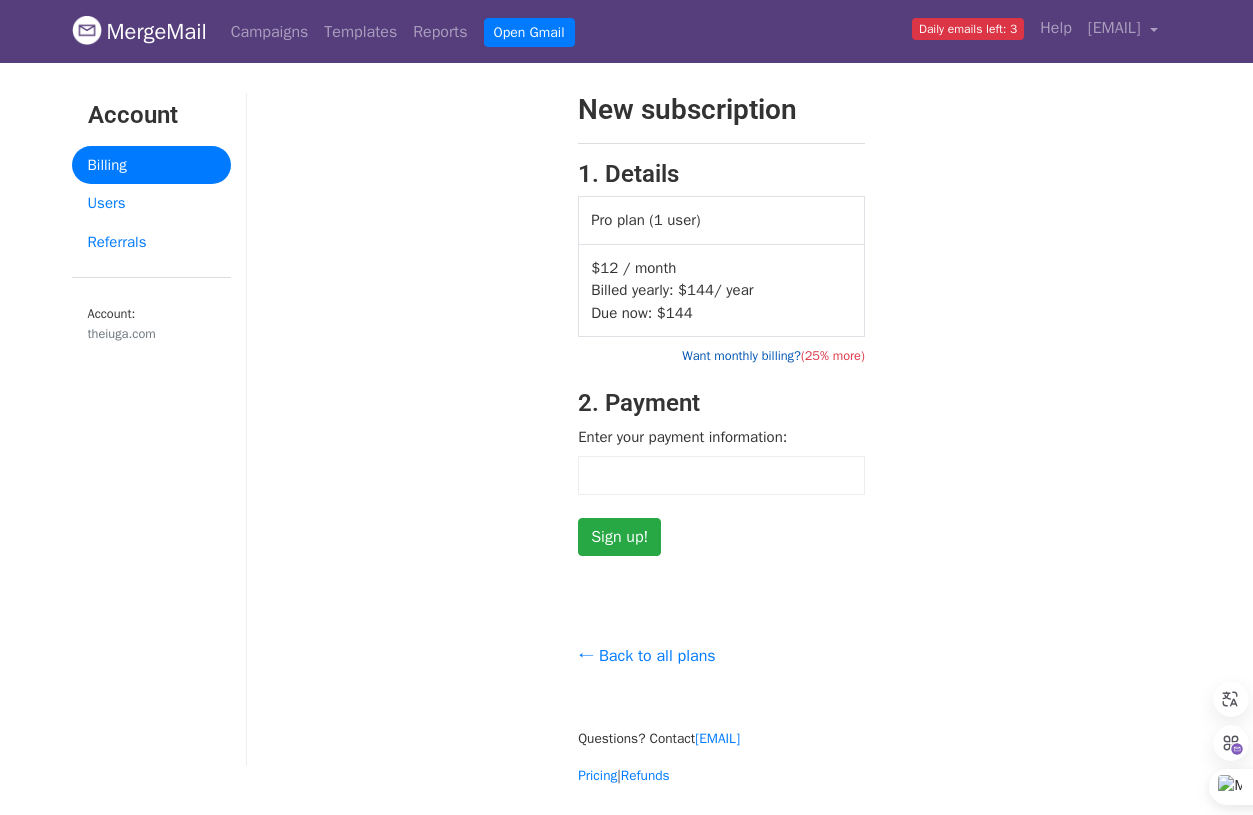 click on "Want monthly billing?
(25% more)" at bounding box center (773, 356) 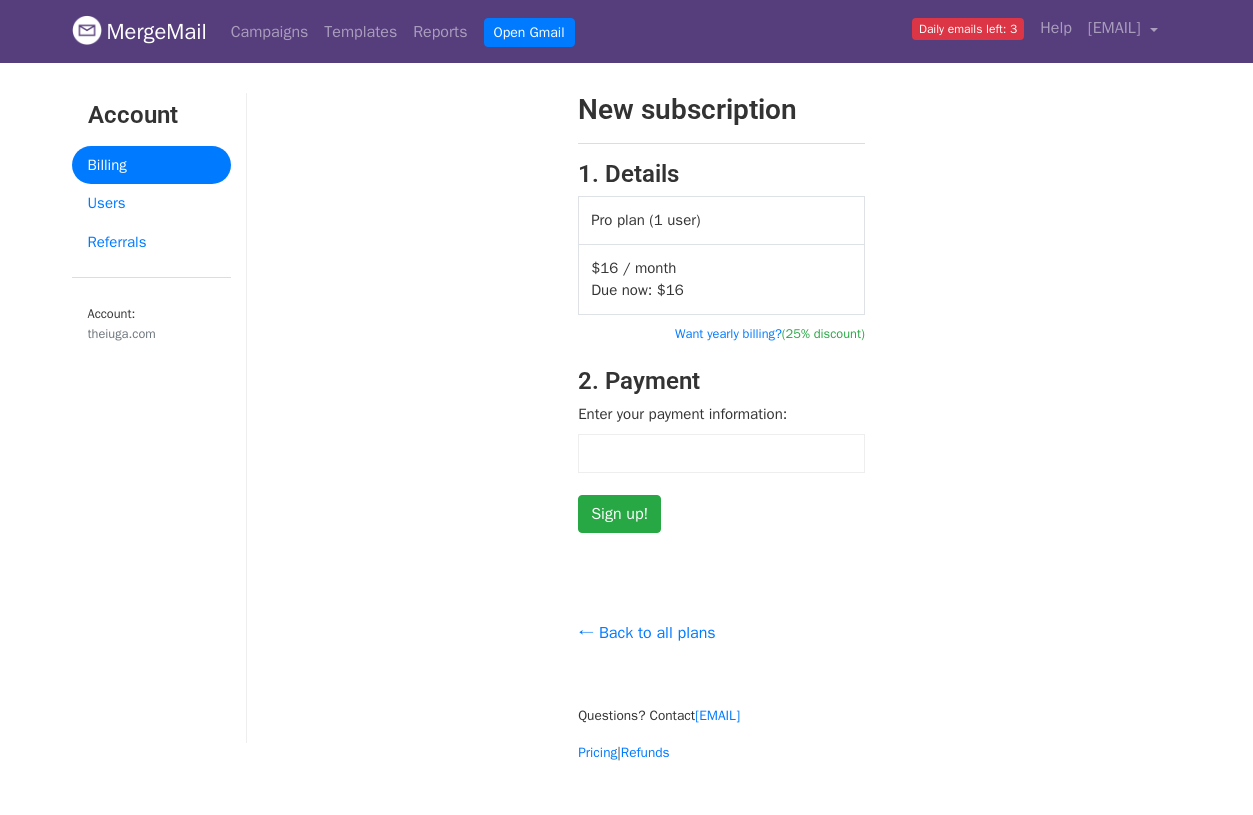 scroll, scrollTop: 0, scrollLeft: 0, axis: both 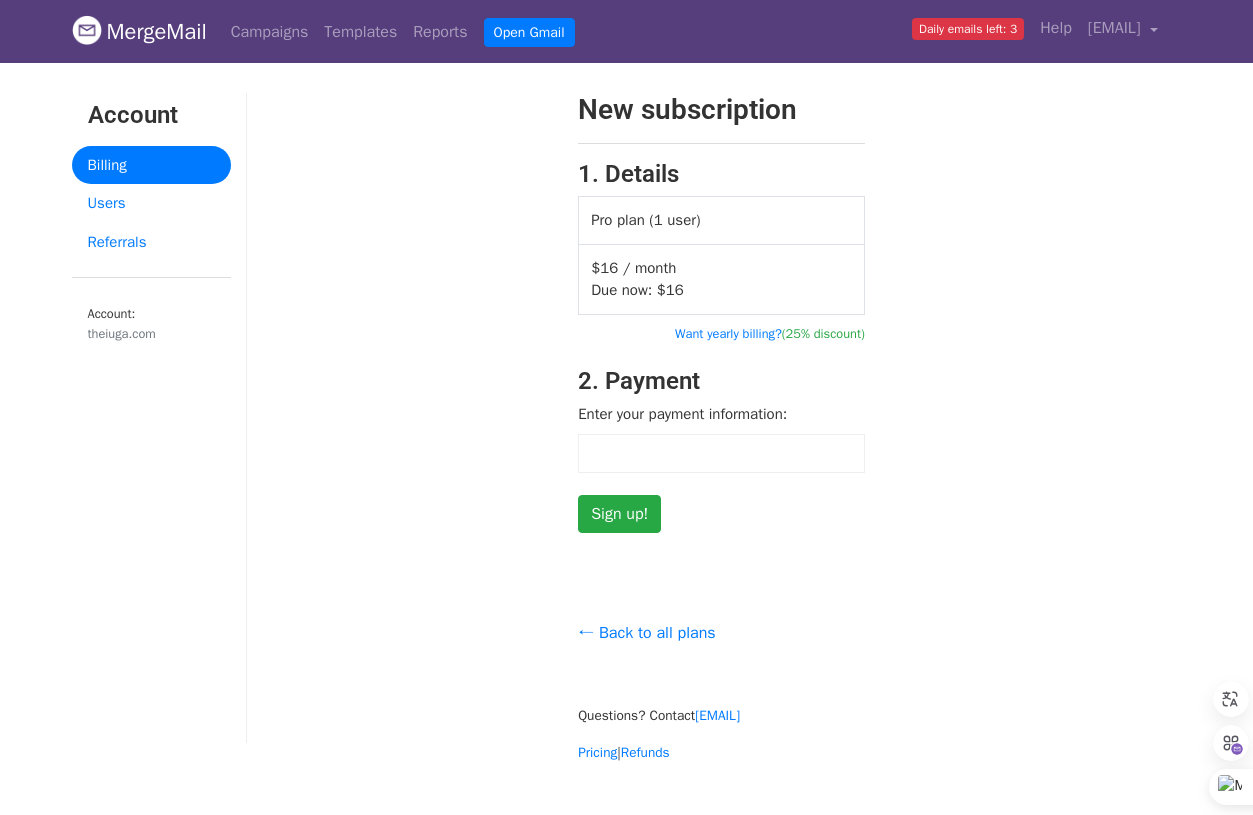click on "New subscription
1. Details
Pro
plan
(1 user)
$16 / month
Due now:
$ 16
Want yearly billing?
(25% discount)
2. Payment
Enter your payment information:
Sign up!" at bounding box center [722, 313] 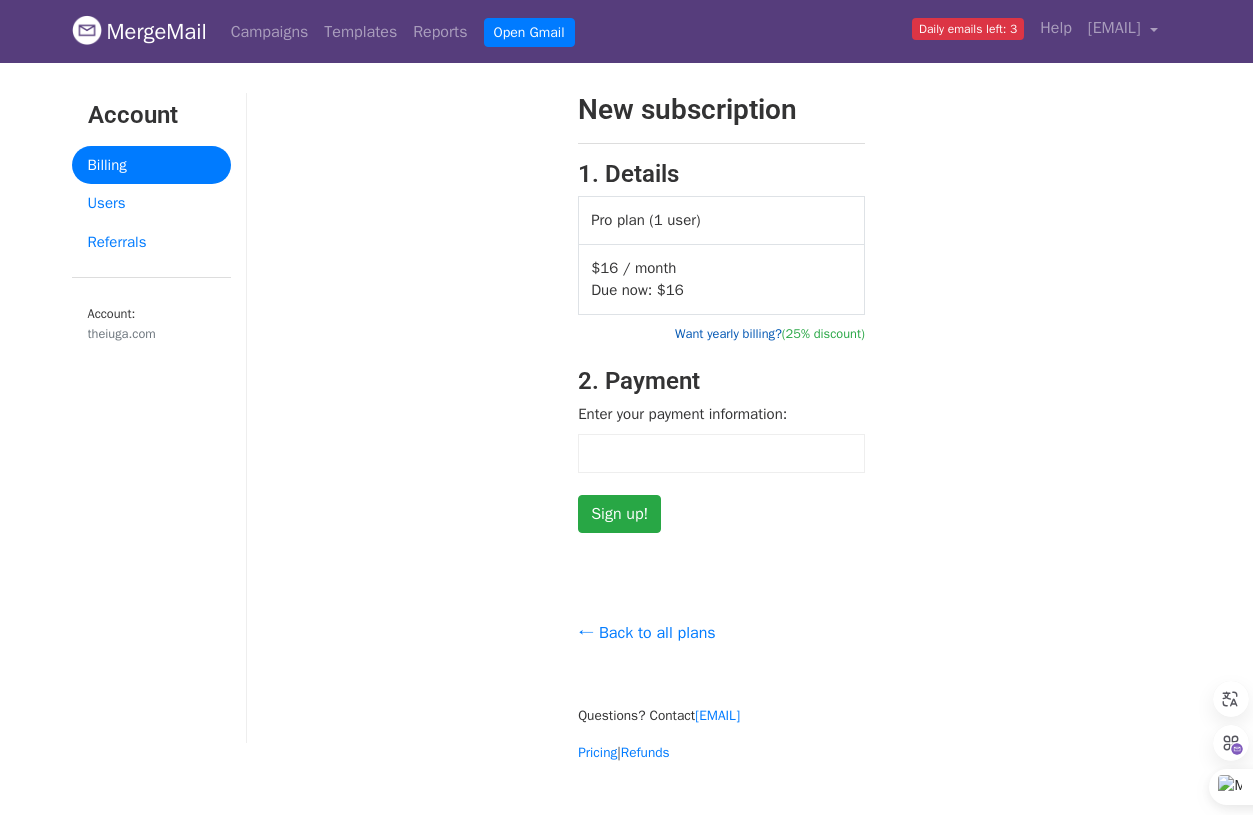 click on "Want yearly billing?
(25% discount)" at bounding box center (770, 334) 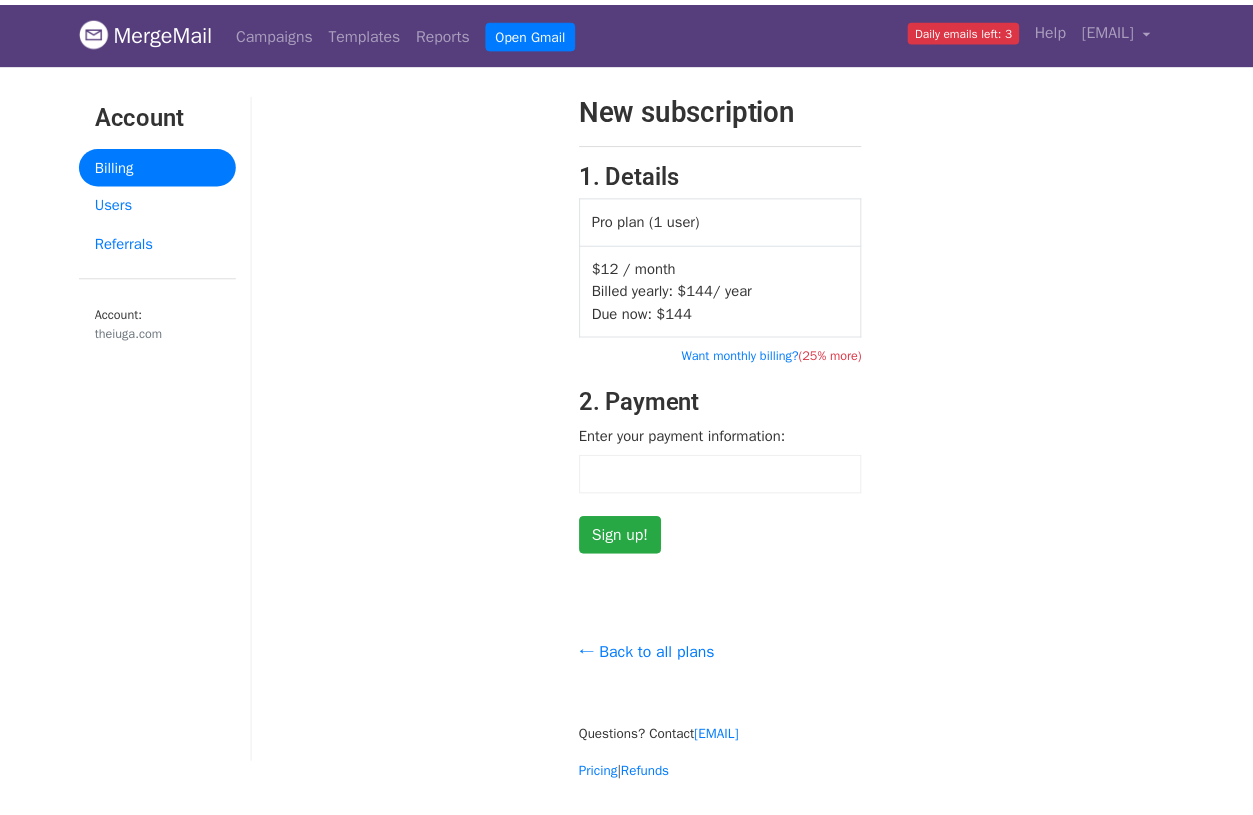 scroll, scrollTop: 0, scrollLeft: 0, axis: both 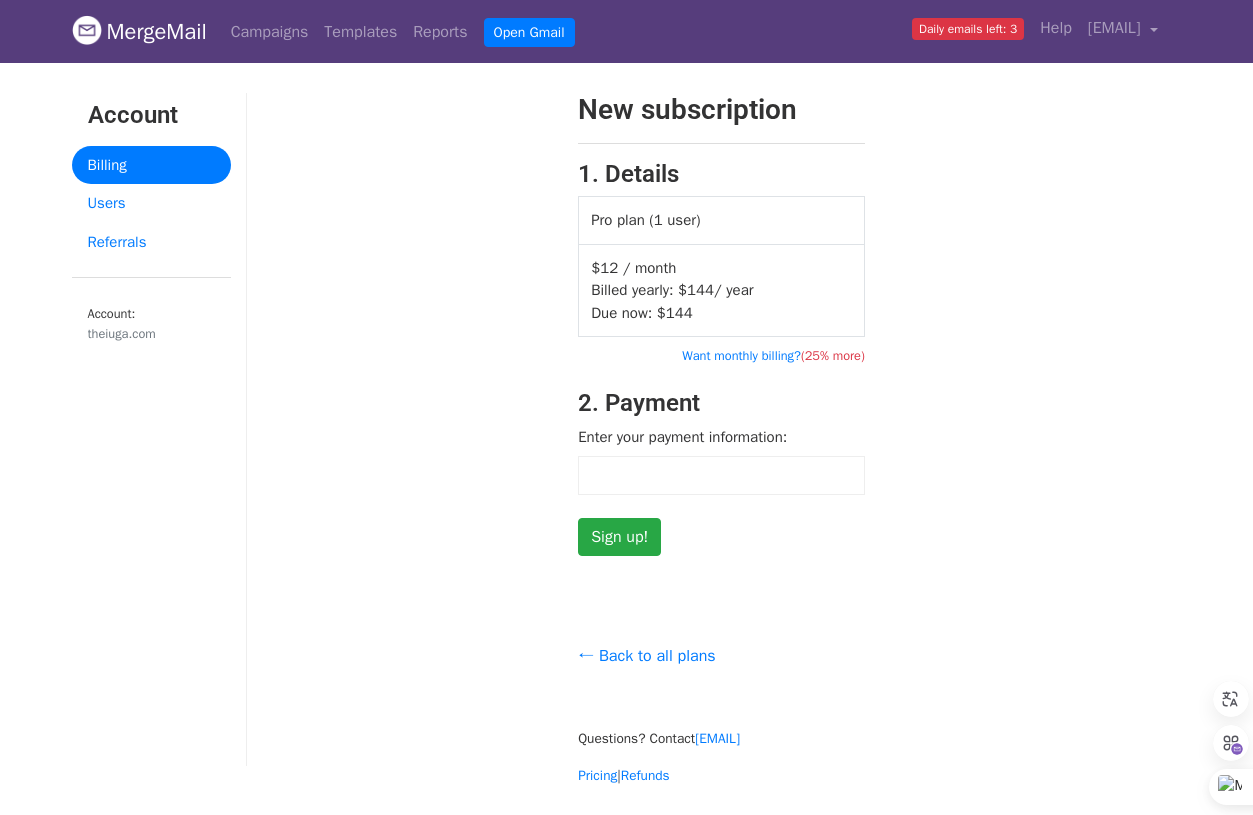 click on "Billing" at bounding box center (151, 165) 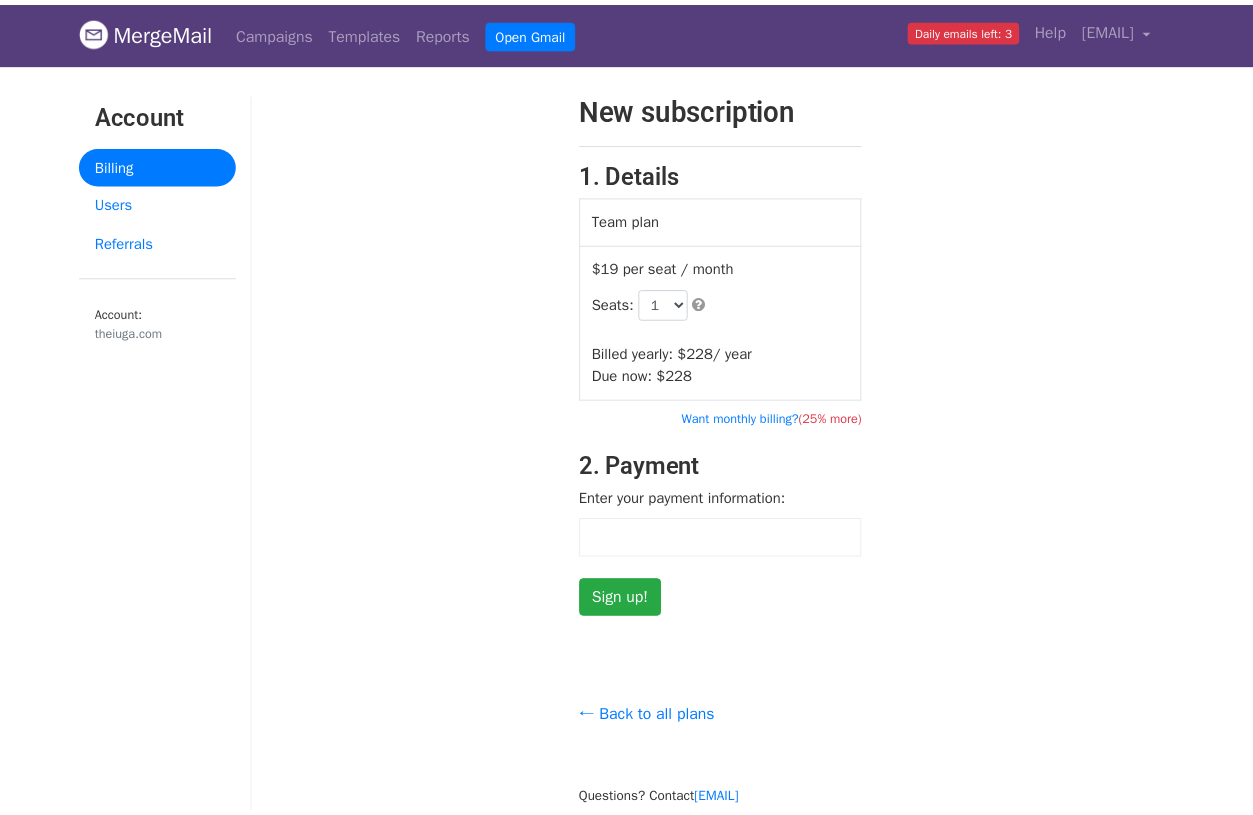 scroll, scrollTop: 0, scrollLeft: 0, axis: both 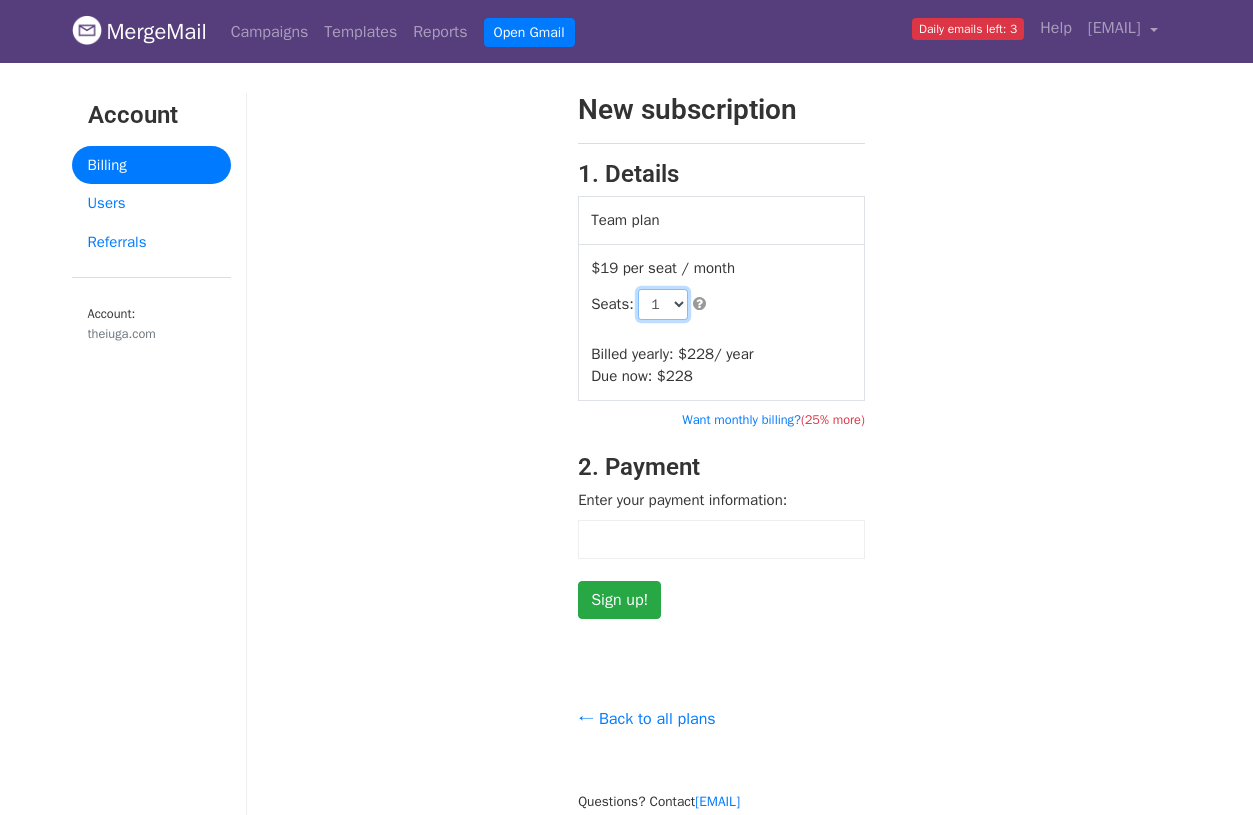 click on "1
2
3
4
5
6
7
8
9
10
11
12
13
14
15
16
17
18
19
20
21
22
23
24
25
26
27
28
29
30
31
32
33
34
35
36
37
38
39
40
41
42
43
44
45
46
47
48
49
50
51
52
53
54
55
56
57
58
59
60
61
62
63
64
65
66
67
68
69
70
71
72
73
74
75
76
77
78
79
80
81
82
83
84
85
86
87
88
89
90
91
92
93
94
95
96
97
98
99
100
101
102
103
104
105
106
107
108
109
110
111
112
113
114
115
116
117
118
119
120
121
122
123
124
125
126
127
128
129
130
131
132
133
134
135
136
137
138
139
140
141
142
143
144
145
146
147
148
149
150
151
152
153
154
155
156
157
158
159
160
161
162
163
164
165
166
167
168
169
170
171
172
173
174
175
176
177
178
179
180
181
182
183
184
185
186
187
188
189" at bounding box center [663, 304] 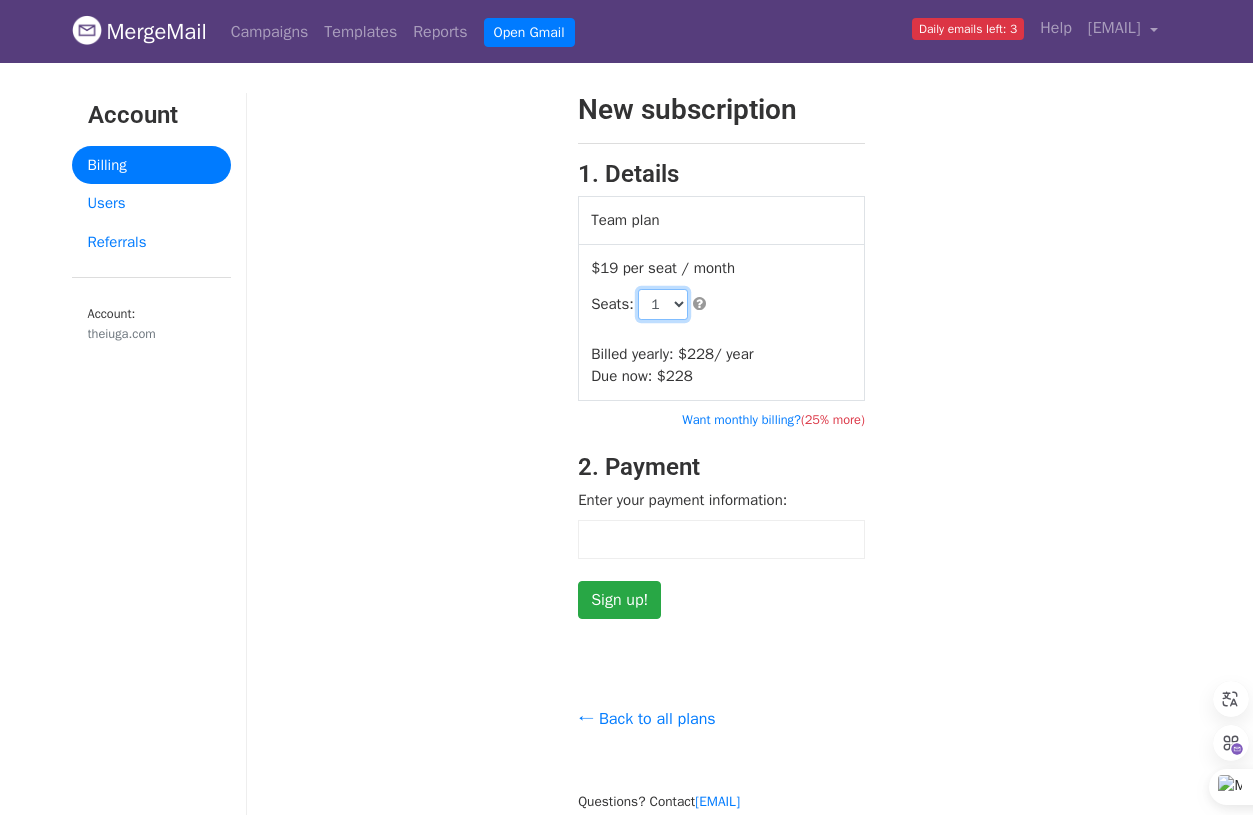 select on "4" 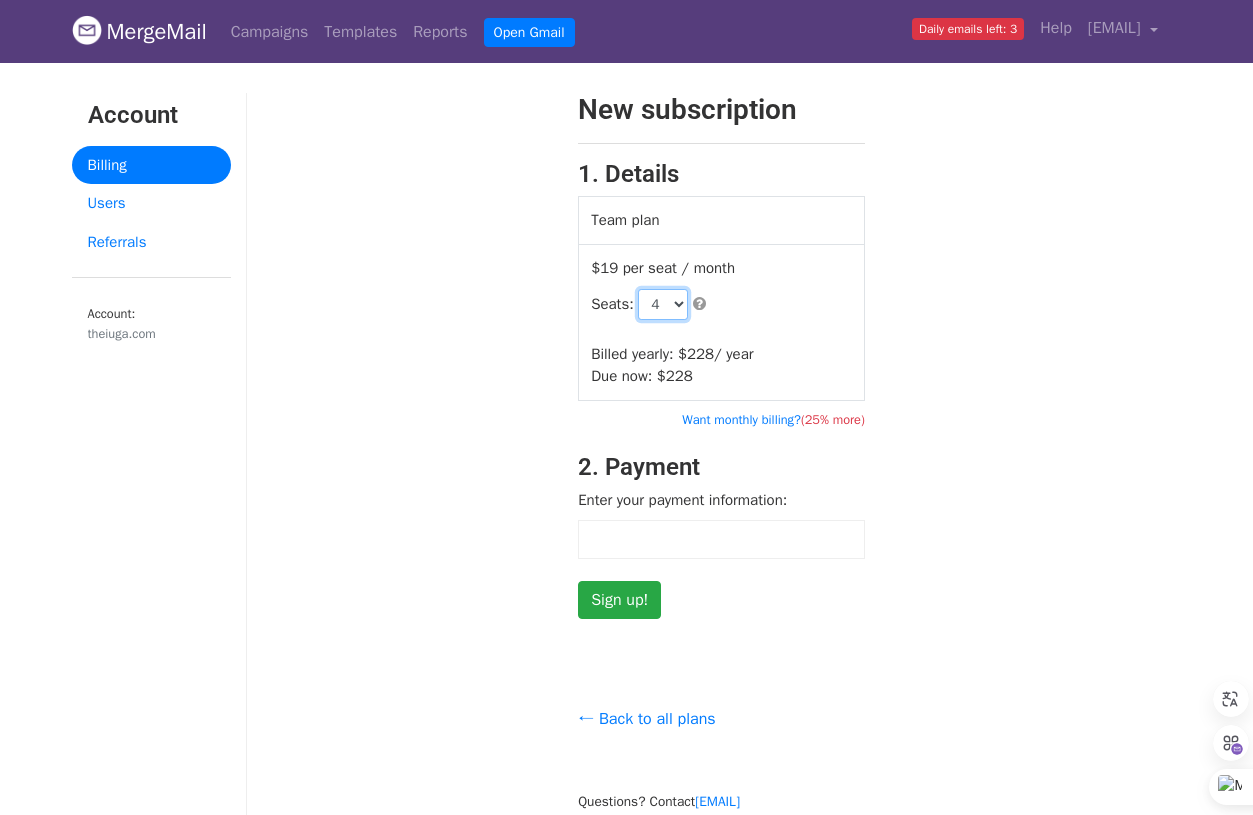 click on "1
2
3
4
5
6
7
8
9
10
11
12
13
14
15
16
17
18
19
20
21
22
23
24
25
26
27
28
29
30
31
32
33
34
35
36
37
38
39
40
41
42
43
44
45
46
47
48
49
50
51
52
53
54
55
56
57
58
59
60
61
62
63
64
65
66
67
68
69
70
71
72
73
74
75
76
77
78
79
80
81
82
83
84
85
86
87
88
89
90
91
92
93
94
95
96
97
98
99
100
101
102
103
104
105
106
107
108
109
110
111
112
113
114
115
116
117
118
119
120
121
122
123
124
125
126
127
128
129
130
131
132
133
134
135
136
137
138
139
140
141
142
143
144
145
146
147
148
149
150
151
152
153
154
155
156
157
158
159
160
161
162
163
164
165
166
167
168
169
170
171
172
173
174
175
176
177
178
179
180
181
182
183
184
185
186
187
188
189" at bounding box center (663, 304) 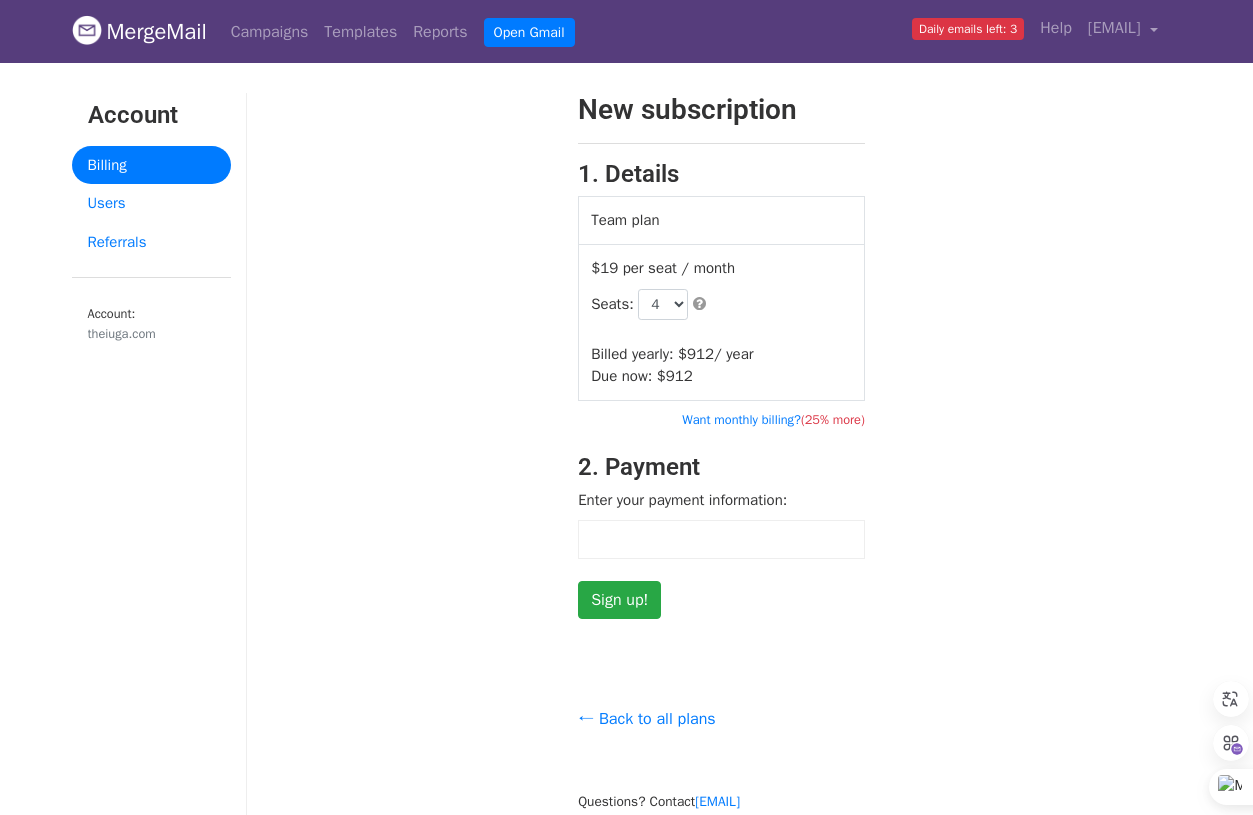 click on "New subscription
1. Details
Team
plan
$19 per seat / month
Seats:
1
2
3
4
5
6
7
8
9
10
11
12
13
14
15
16
17
18
19
20
21
22
23
24
25
26
27
28
29
30
31
32
33
34
35
36
37
38
39
40
41
42
43
44
45
46
47
48
49
50
51
52
53
54
55
56
57
58
59
60
61
62
63
64
65
66
67
68
69
70
71
72
73
74
75
76
77
78
79
80
81
82
83
84
85
86
87
88
89
90
91
92
93
94
95
96
97
98
99
100
101
102
103
104
105
106
107
108
109
110
111
112
113
114
115
116
117
118
119
120
121
122
123
124
125
126
127
128
129
130
131
132
133
134
135
136
137
138
139
140
141
142
143
144
145
146
147
148
149
150
151
152
153
154
155
156
157
158
159
160
161
162
163
164
165
166
167
168
169
170
171
172" at bounding box center (722, 356) 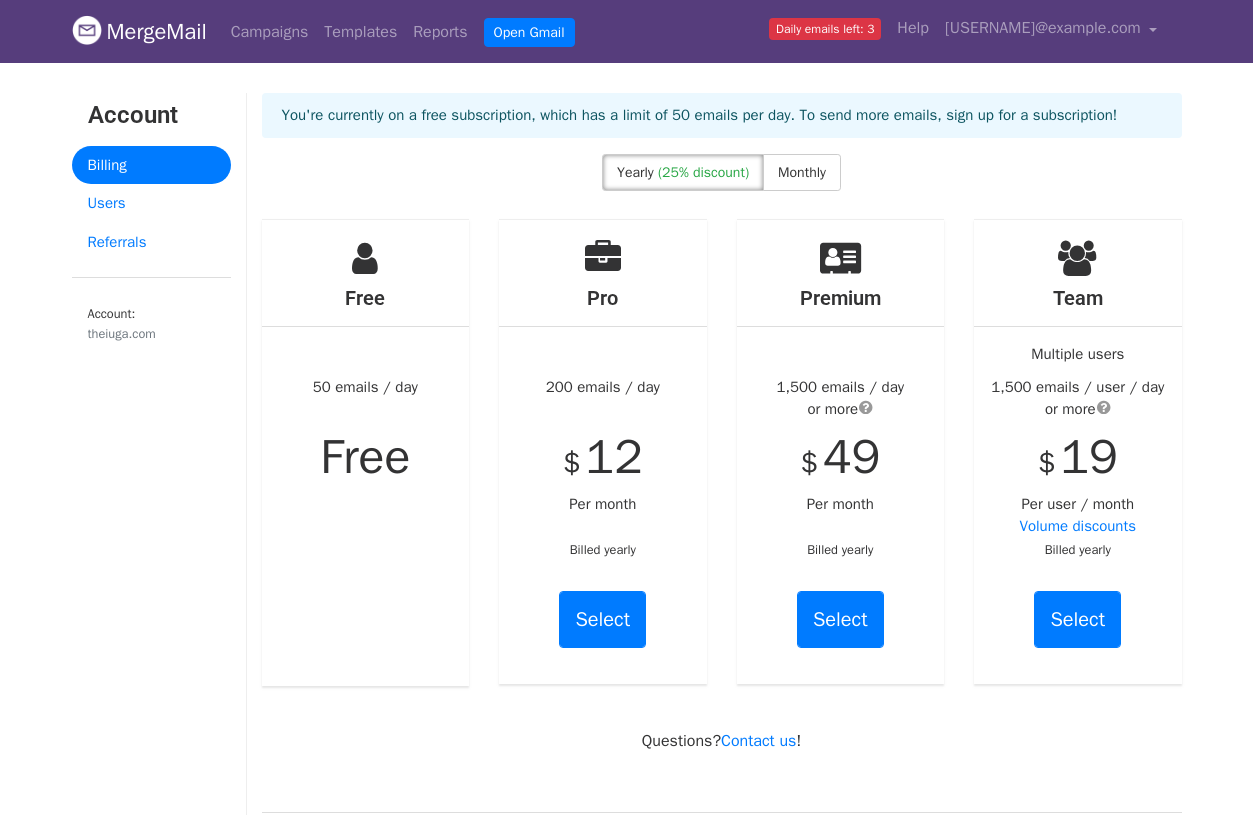 scroll, scrollTop: 0, scrollLeft: 0, axis: both 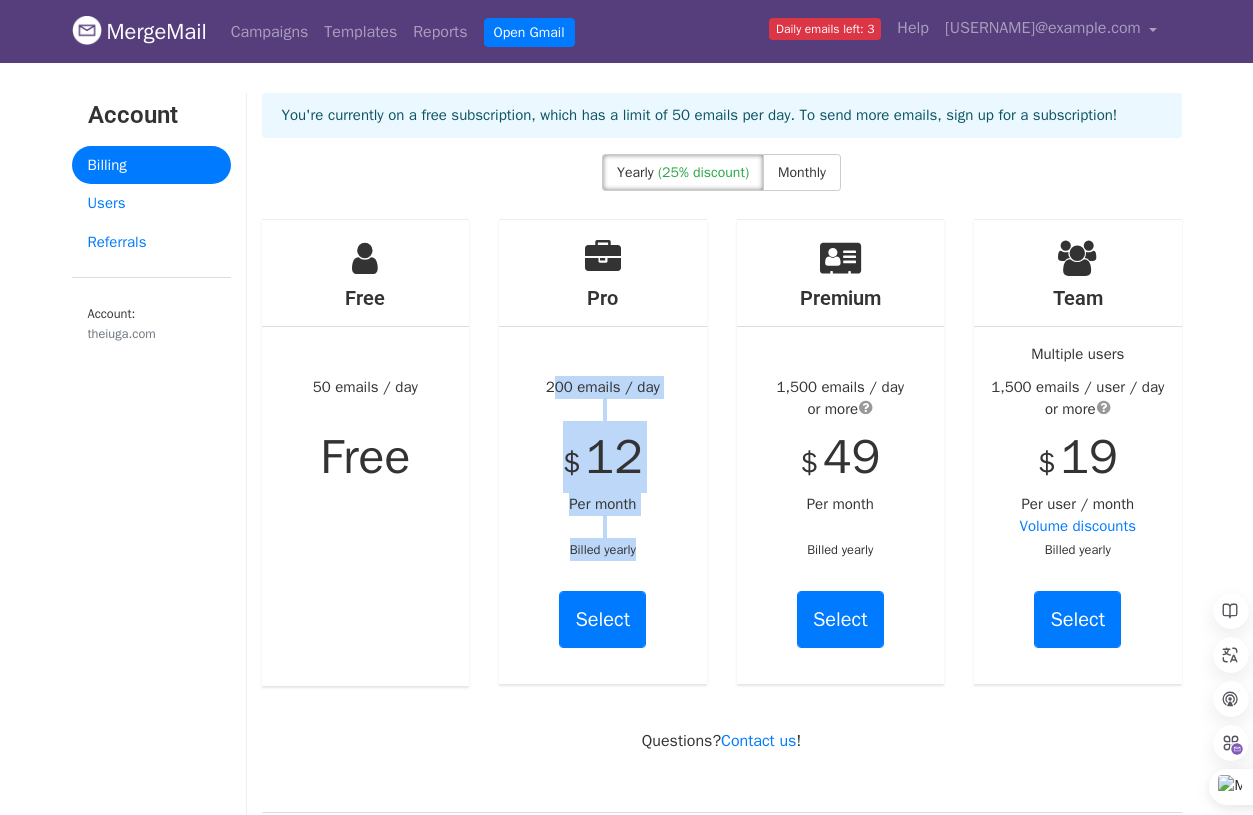 drag, startPoint x: 546, startPoint y: 390, endPoint x: 667, endPoint y: 563, distance: 211.11609 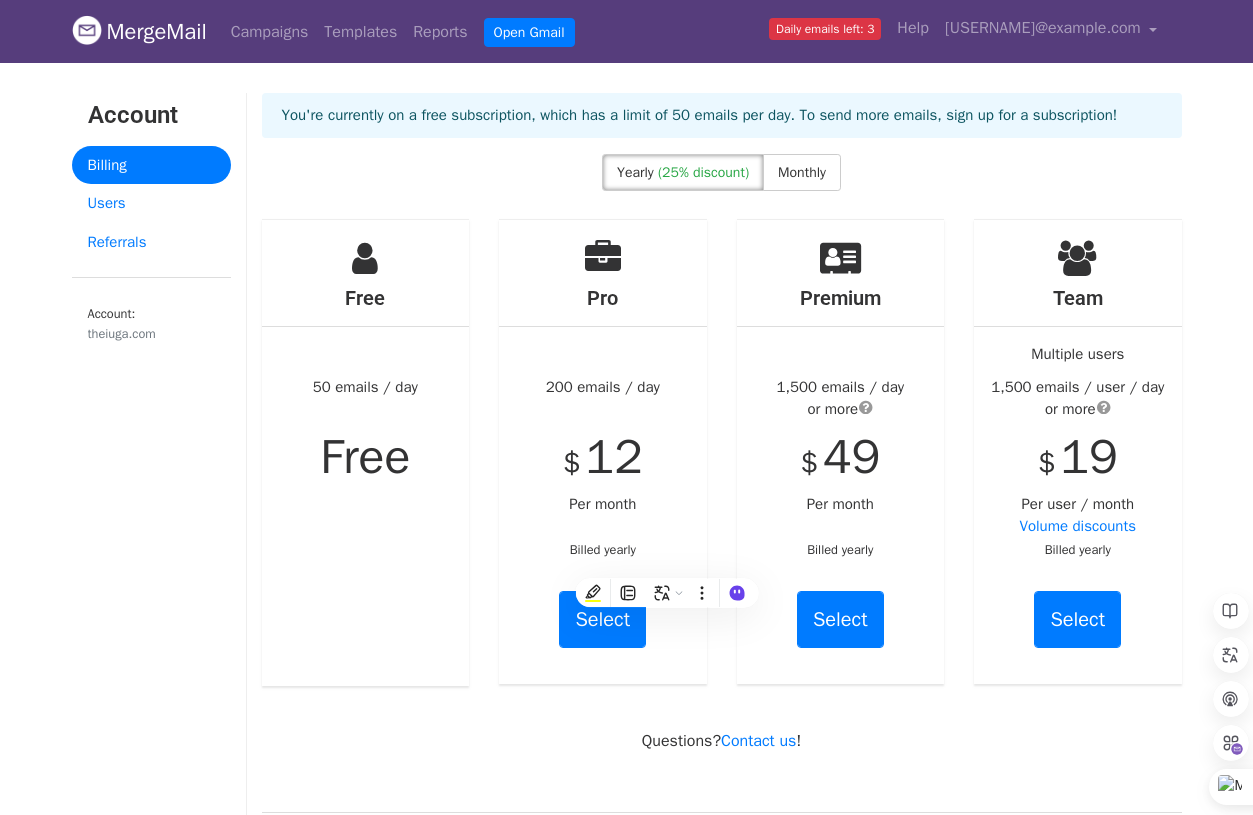 click on "Team
Multiple users
1,500
emails / user / day
or more
$
19
Per user / month
Volume discounts
Billed yearly
Select" at bounding box center [1078, 452] 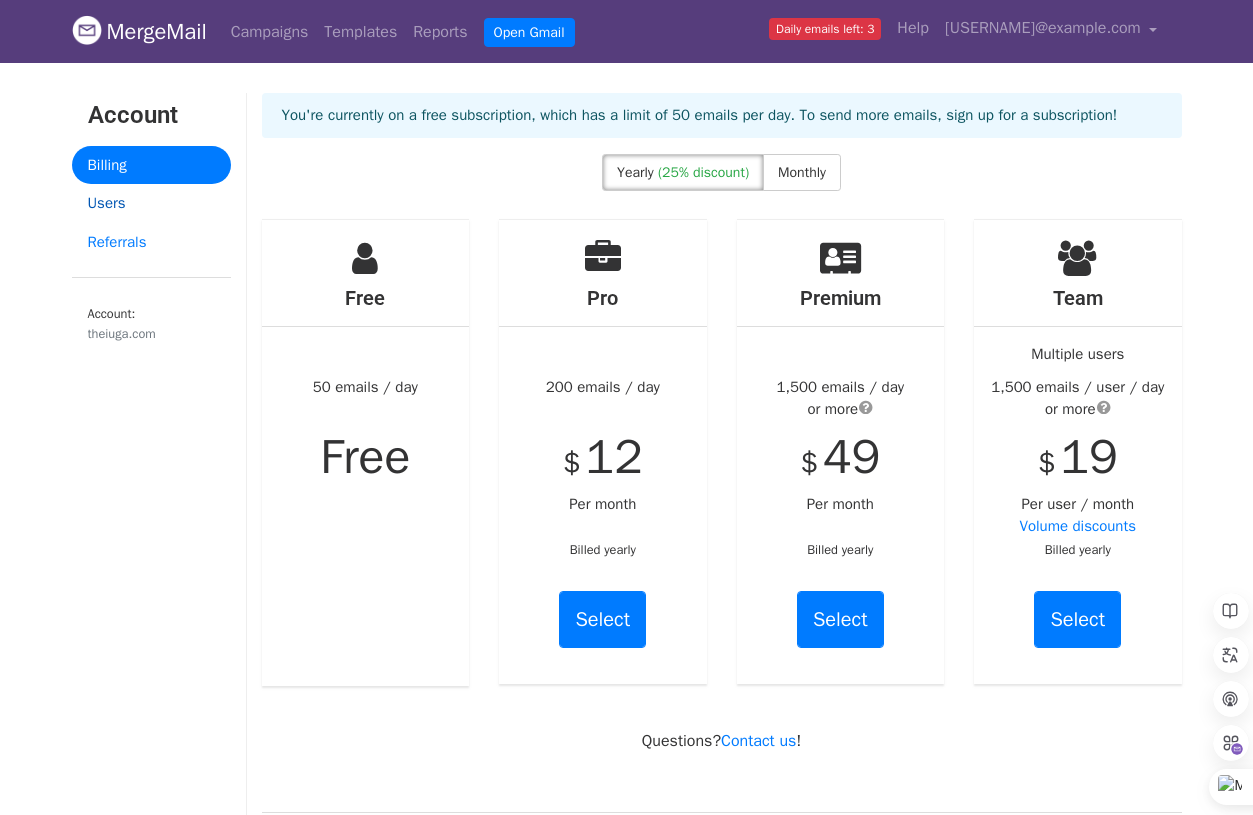 click on "Users" at bounding box center [151, 203] 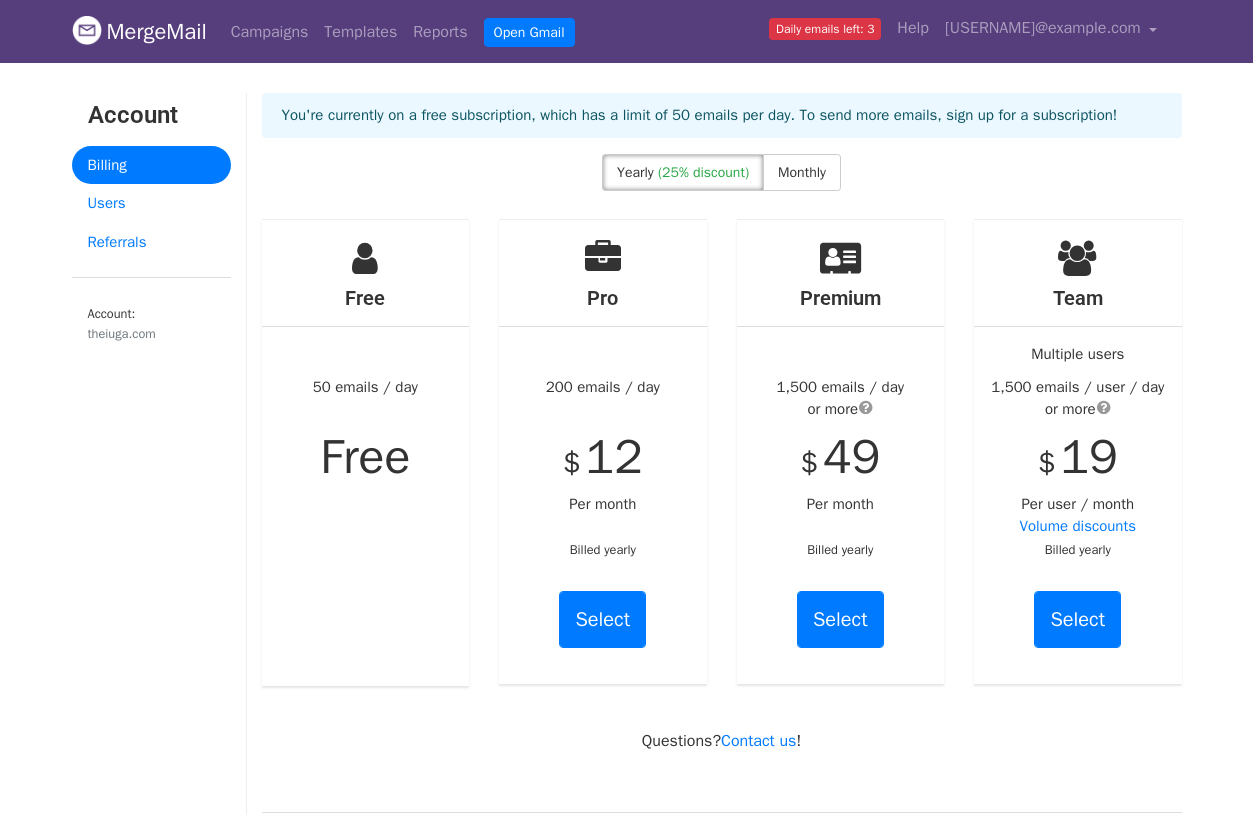 scroll, scrollTop: 0, scrollLeft: 0, axis: both 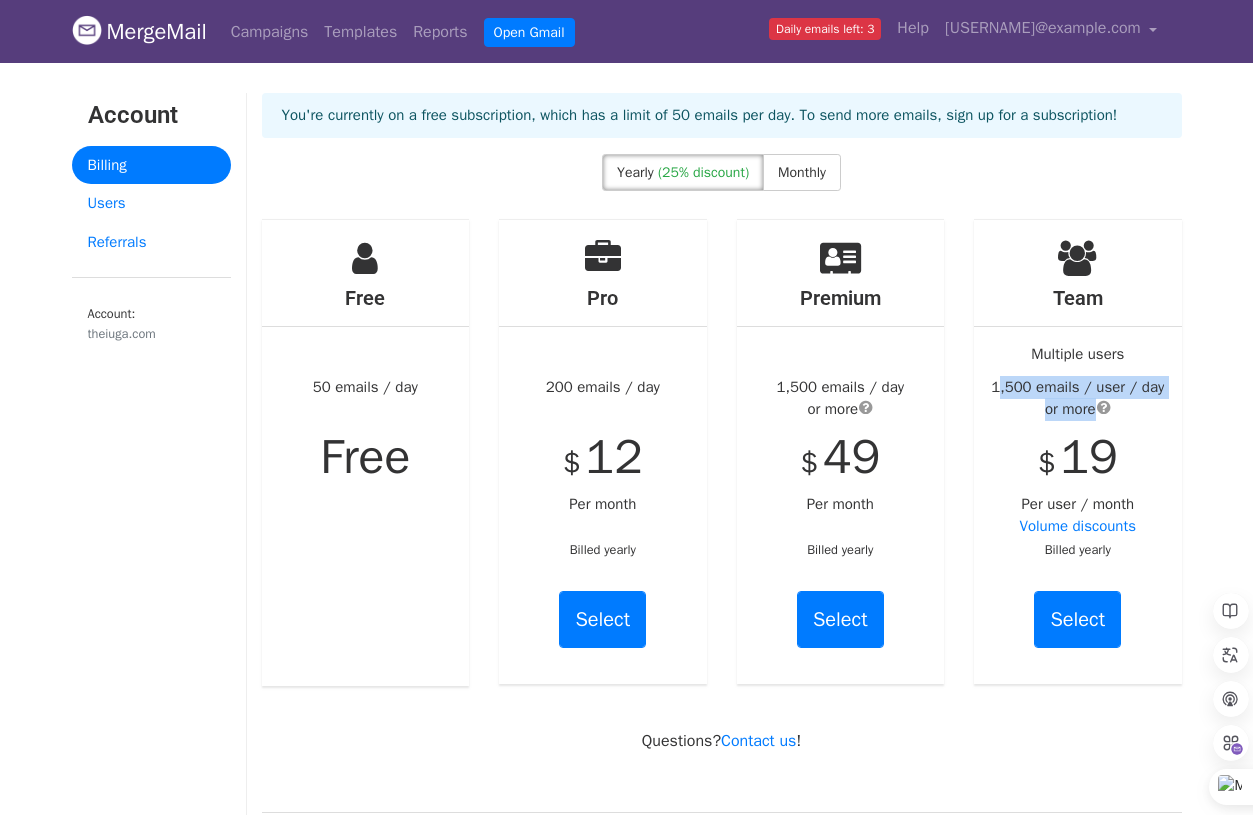 drag, startPoint x: 993, startPoint y: 407, endPoint x: 1176, endPoint y: 428, distance: 184.20097 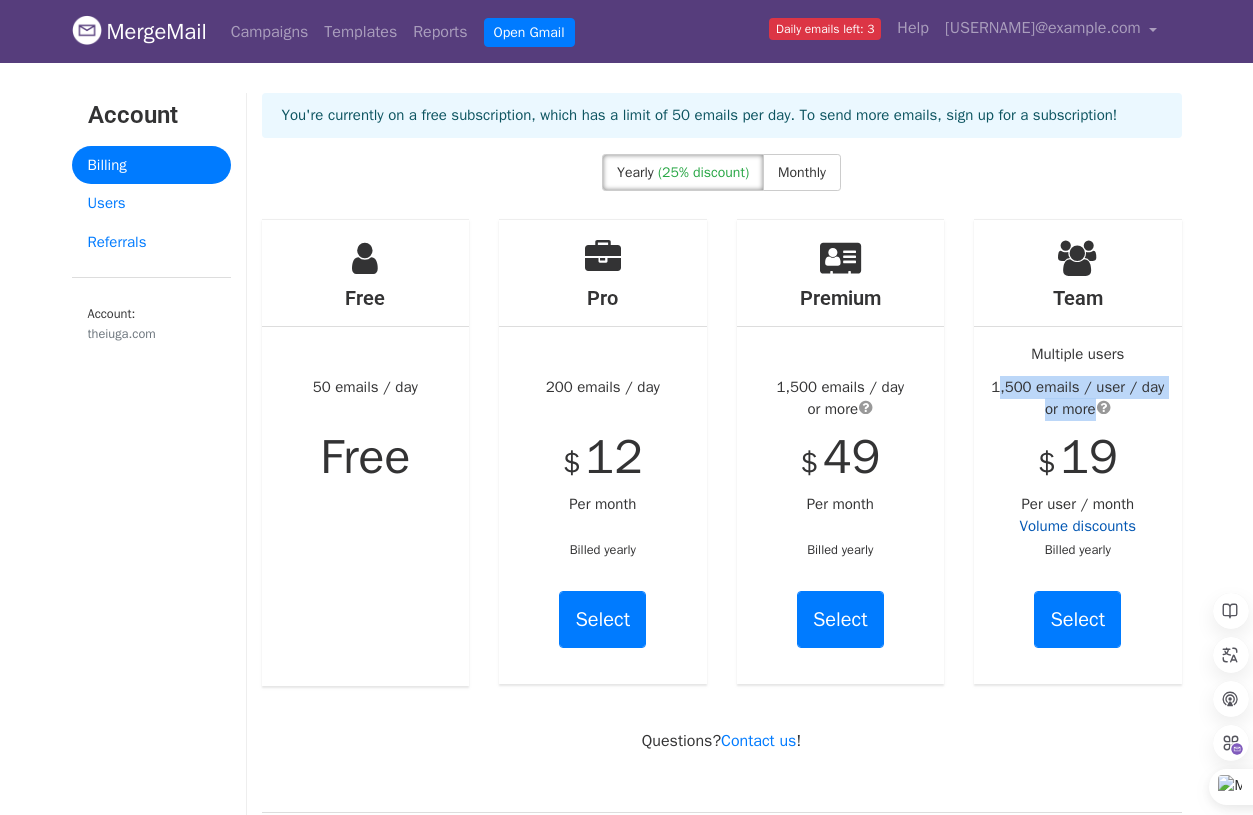 click on "Volume discounts" at bounding box center (1077, 526) 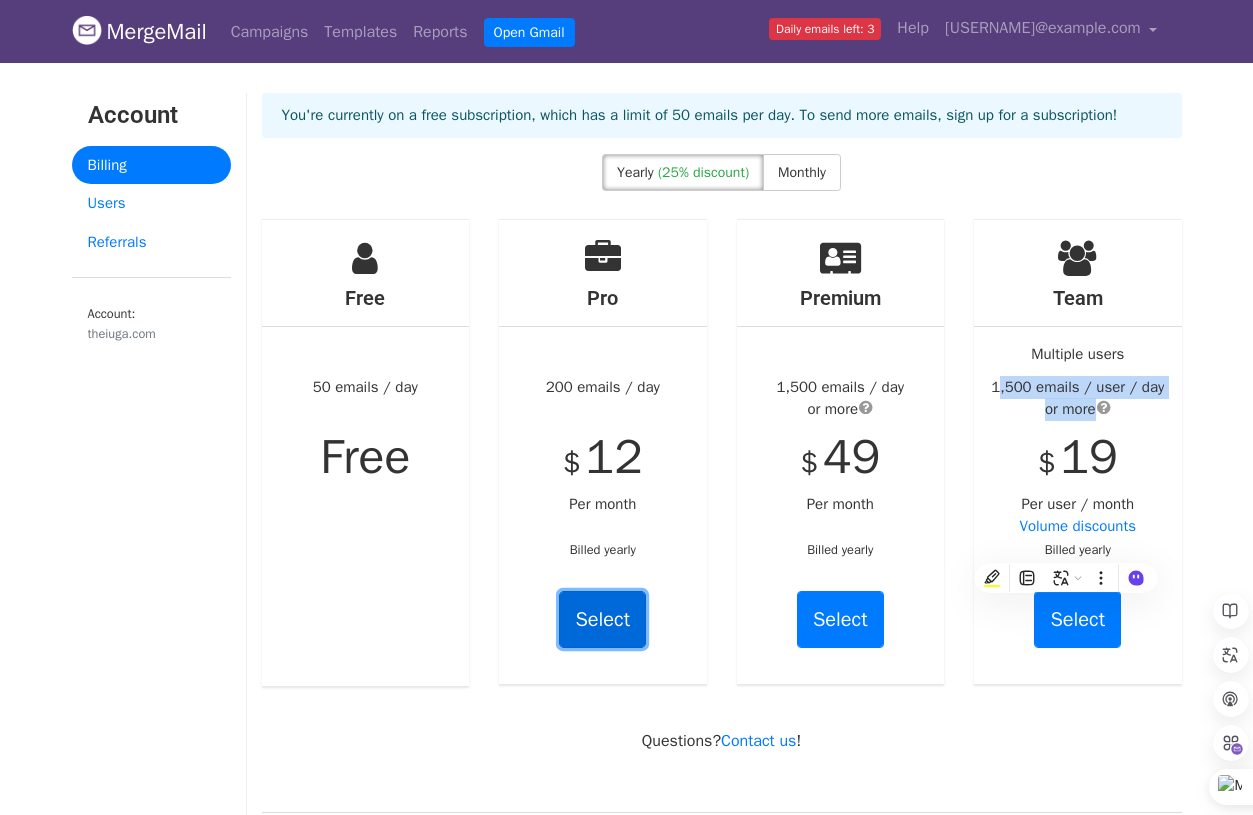 click on "Select" at bounding box center (602, 619) 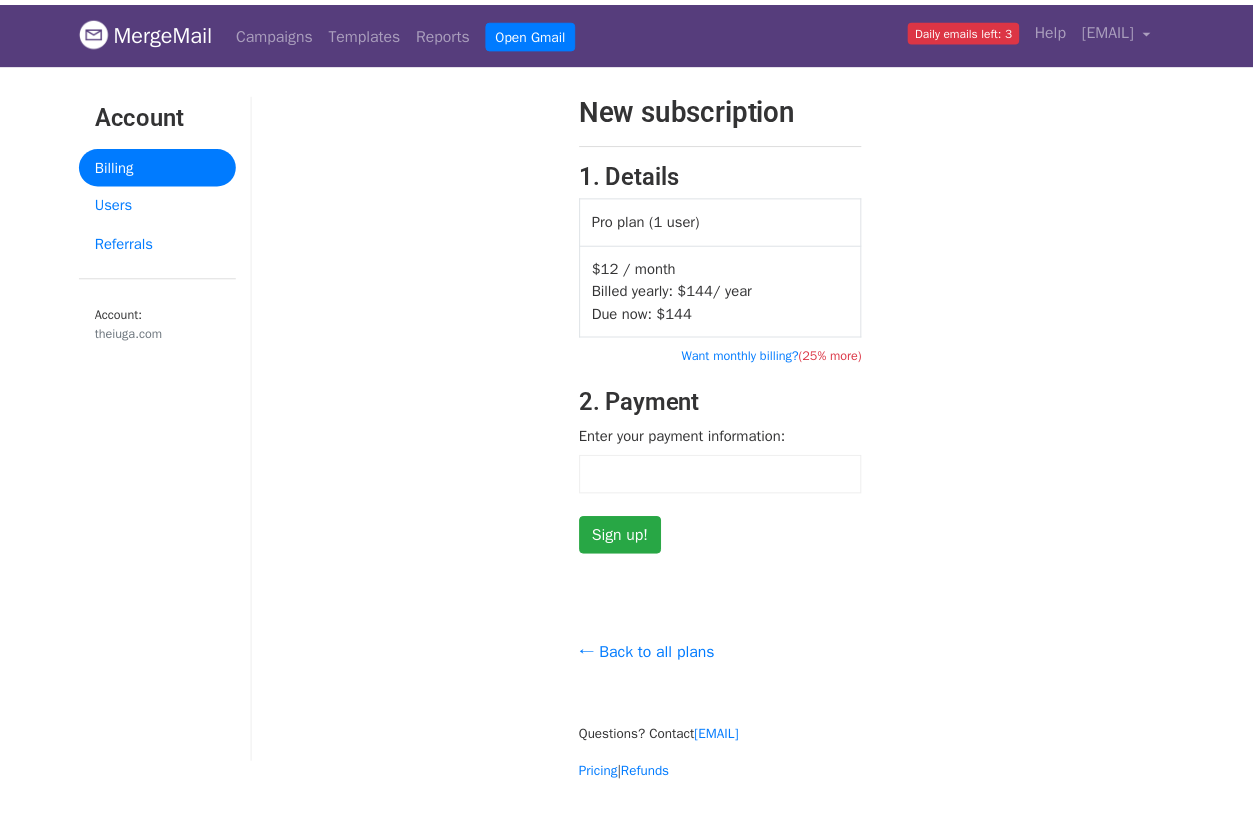 scroll, scrollTop: 0, scrollLeft: 0, axis: both 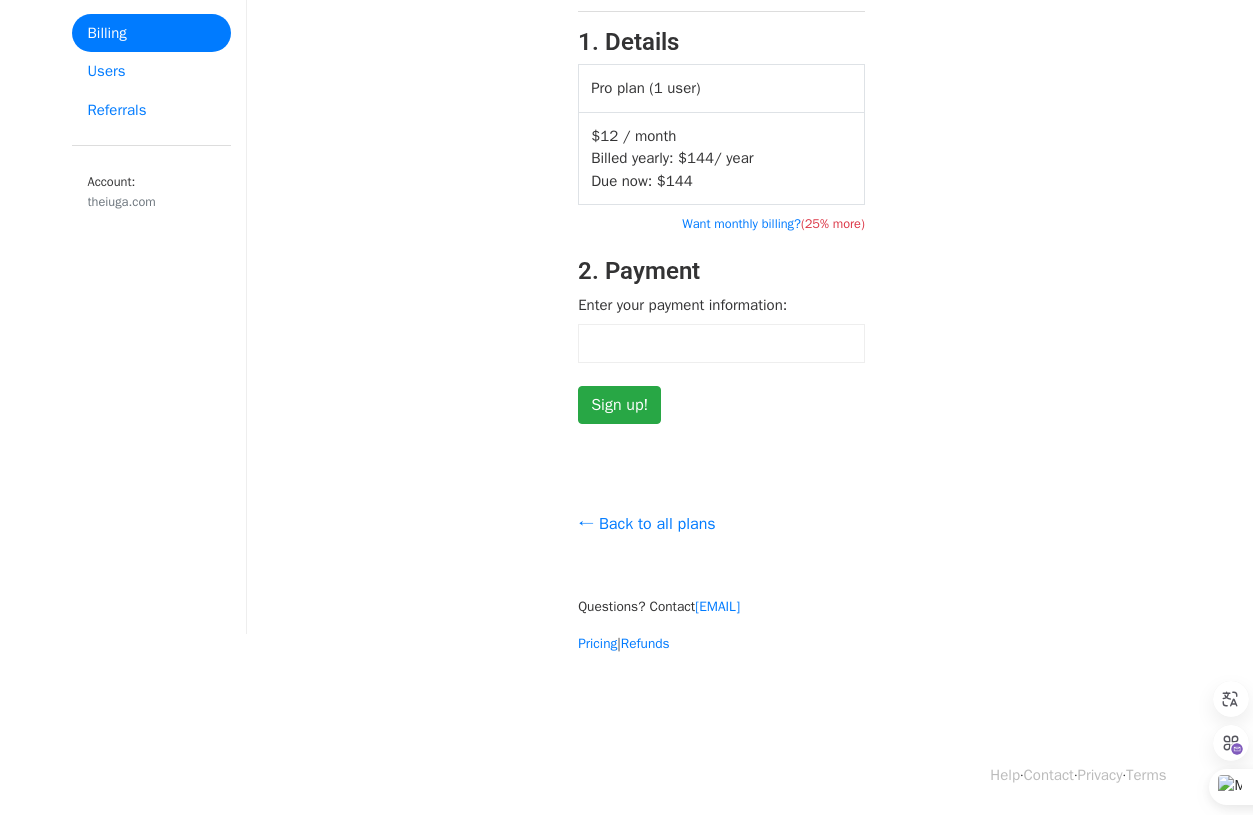 click at bounding box center (405, 192) 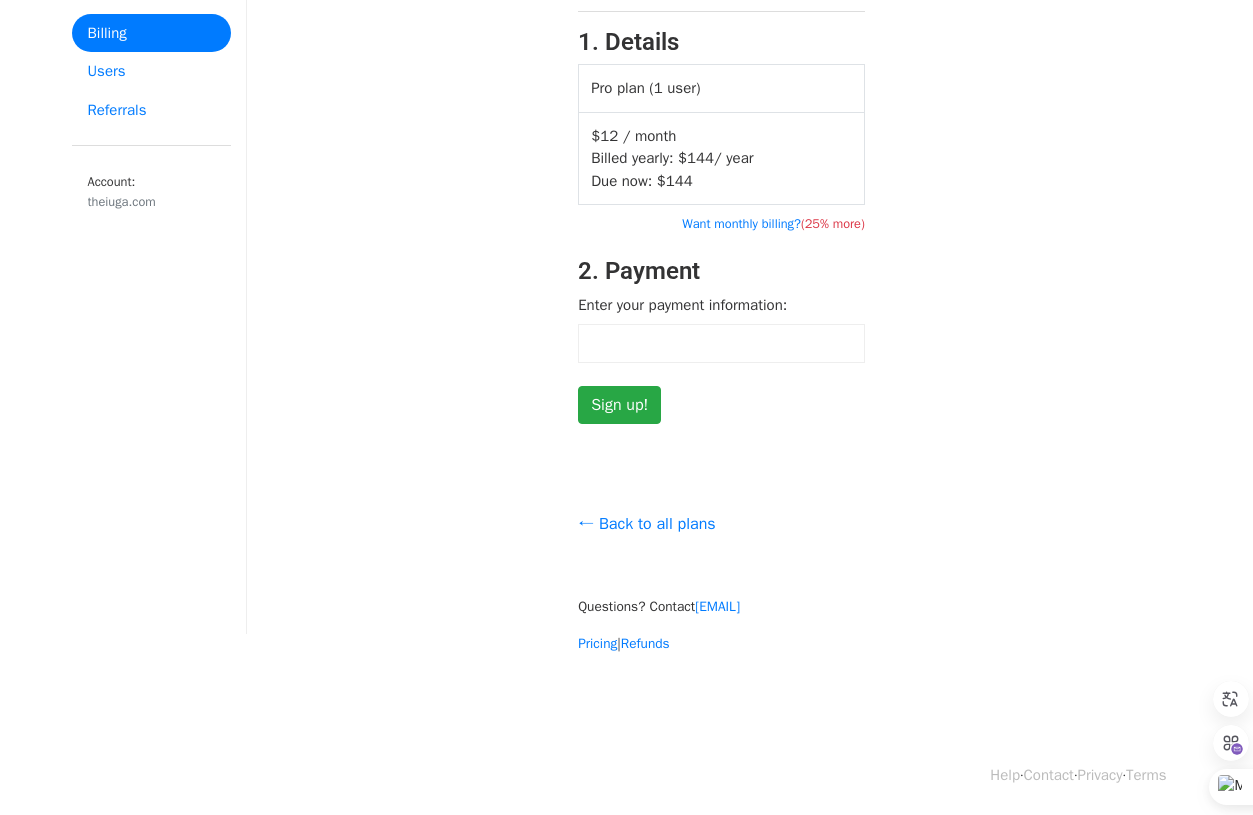 click on "New subscription
1. Details
Pro
plan
(1 user)
$12 / month
Billed yearly:
$ 144
/ year
Due now:
$ 144
Want monthly billing?
(25% more)
2. Payment
Enter your payment information:
Sign up!" at bounding box center (721, 192) 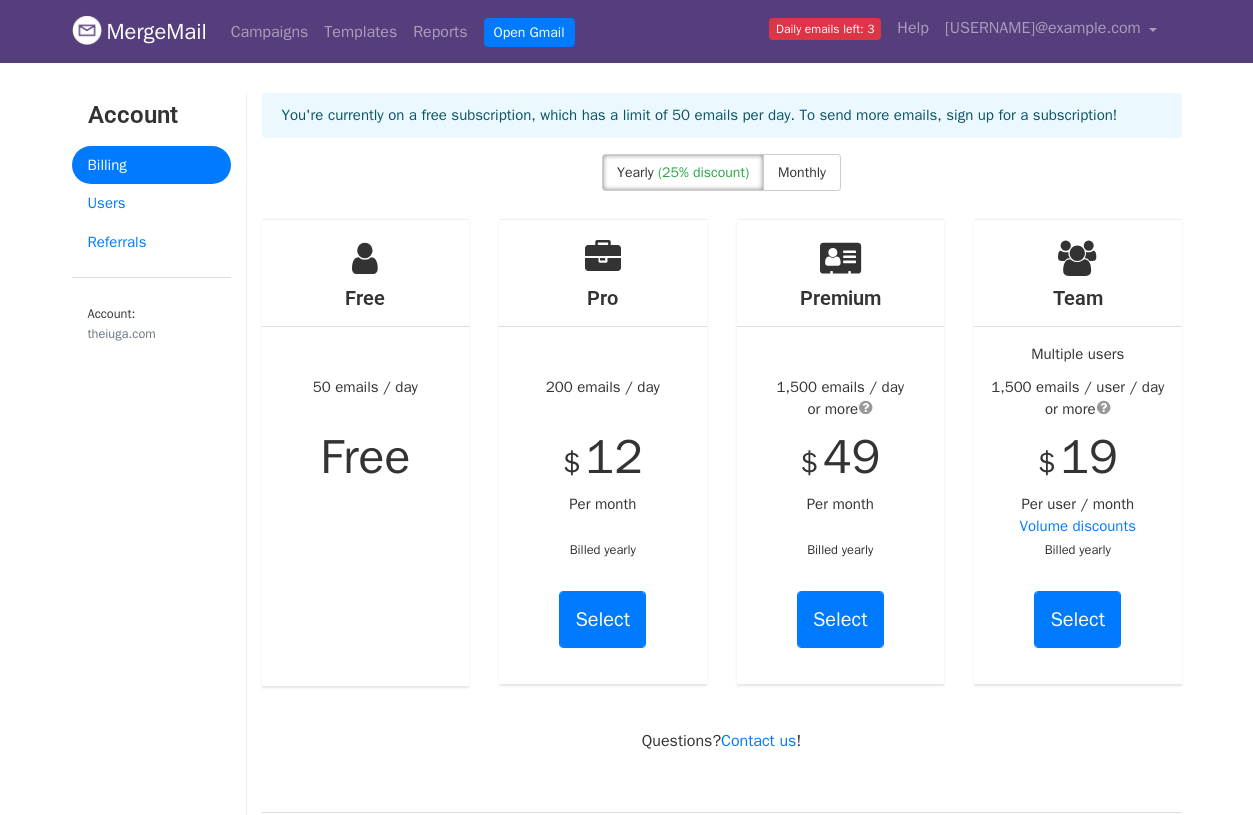scroll, scrollTop: 0, scrollLeft: 0, axis: both 